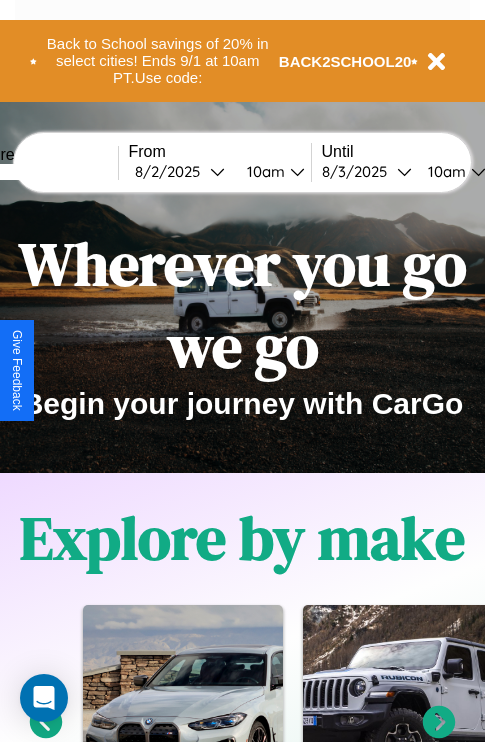 scroll, scrollTop: 308, scrollLeft: 0, axis: vertical 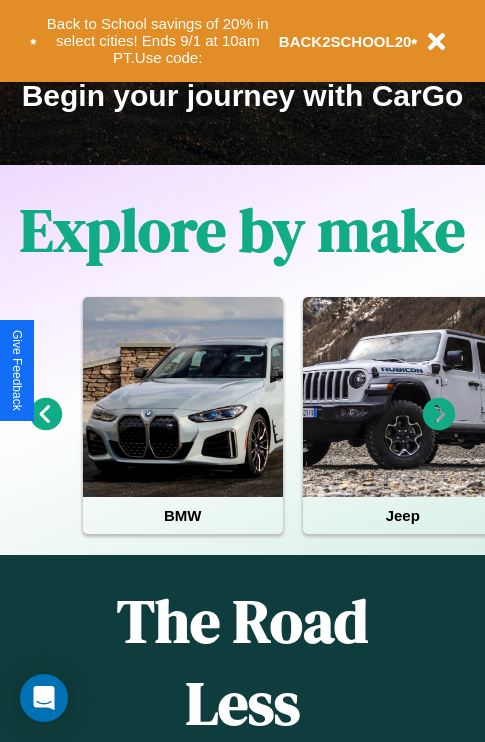 click 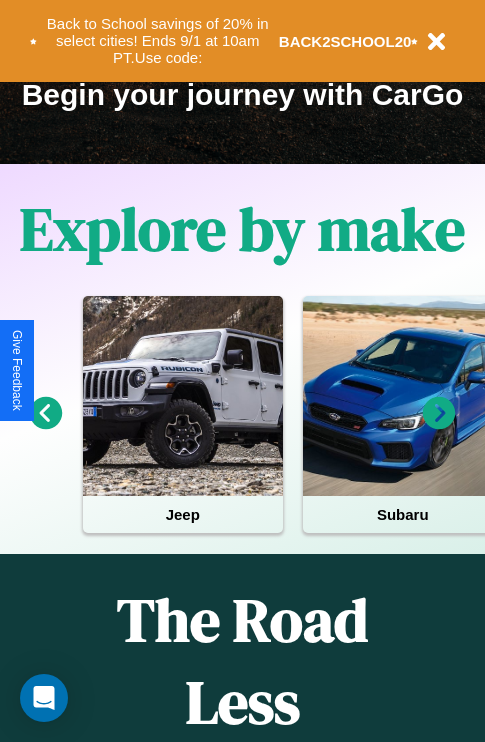 scroll, scrollTop: 308, scrollLeft: 0, axis: vertical 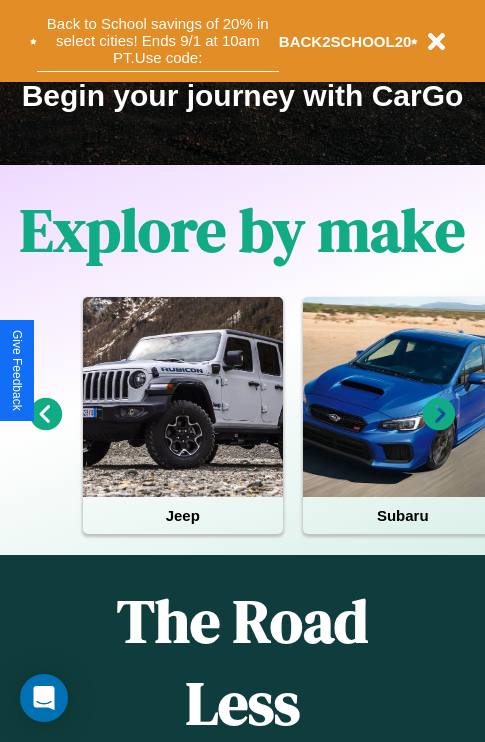 click on "Back to School savings of 20% in select cities! Ends 9/1 at 10am PT.  Use code:" at bounding box center [158, 41] 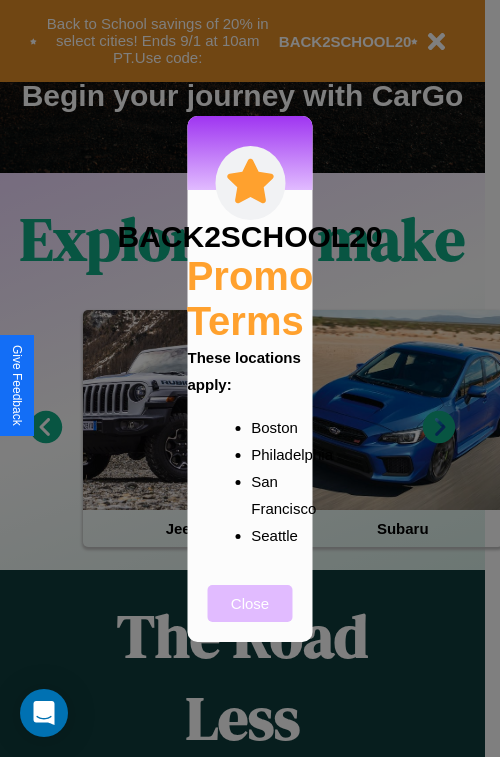 click on "Close" at bounding box center [250, 603] 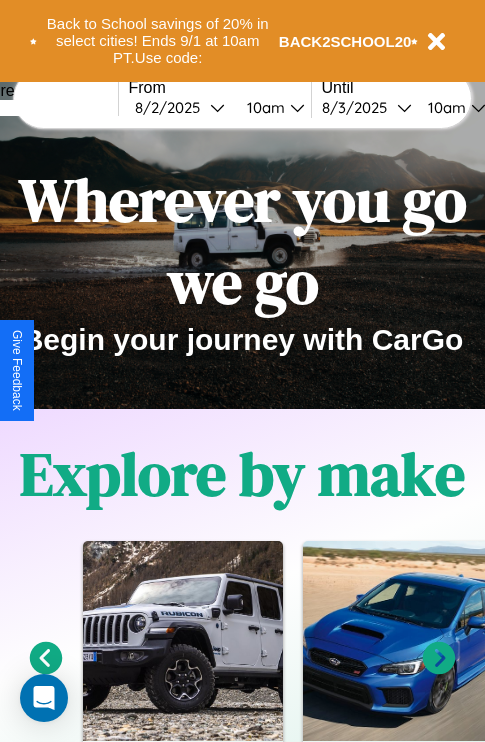 scroll, scrollTop: 0, scrollLeft: 0, axis: both 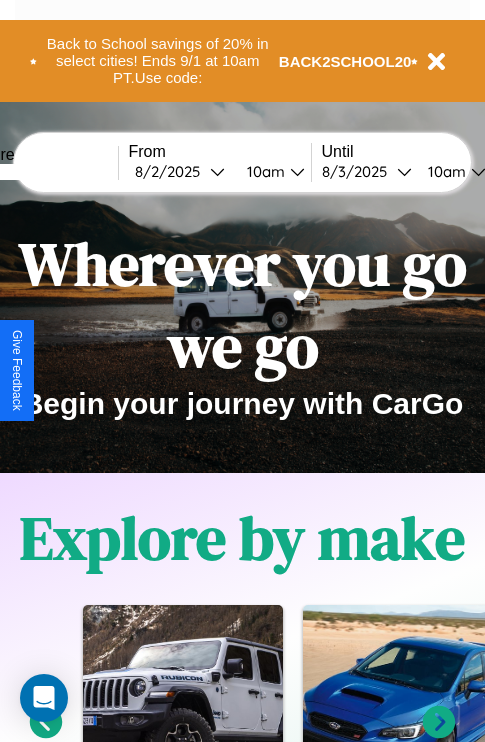 click at bounding box center (43, 172) 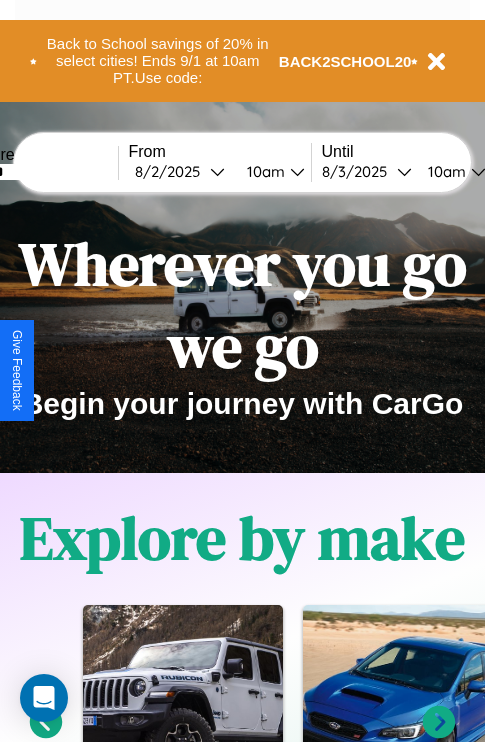 type on "******" 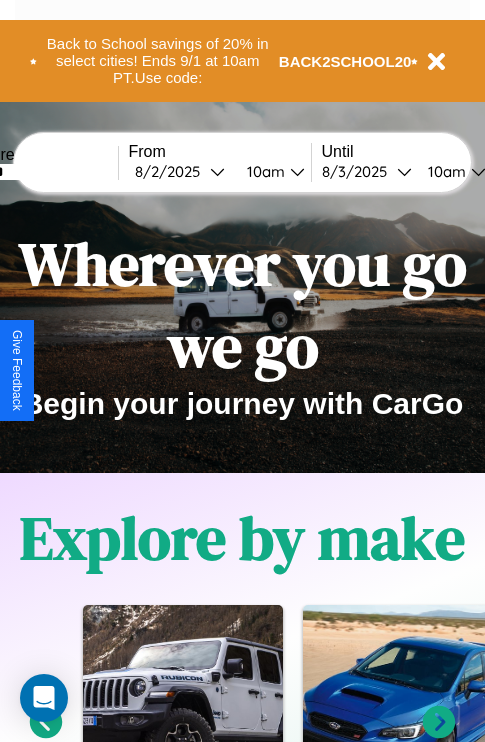 click on "[MONTH] / [DAY] / [YEAR]" at bounding box center [172, 171] 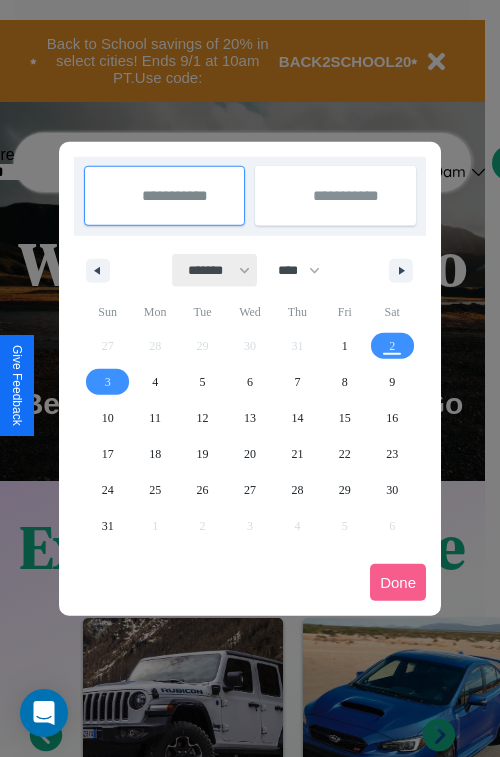 click on "******* ******** ***** ***** *** **** **** ****** ********* ******* ******** ********" at bounding box center (215, 270) 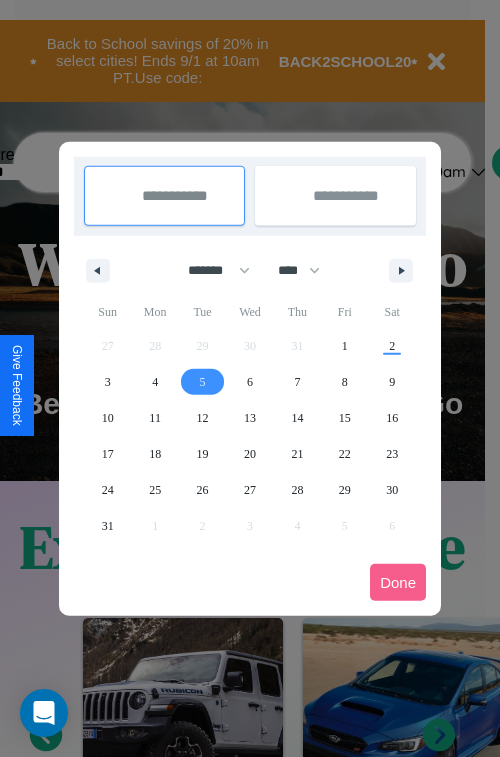 click on "5" at bounding box center (203, 382) 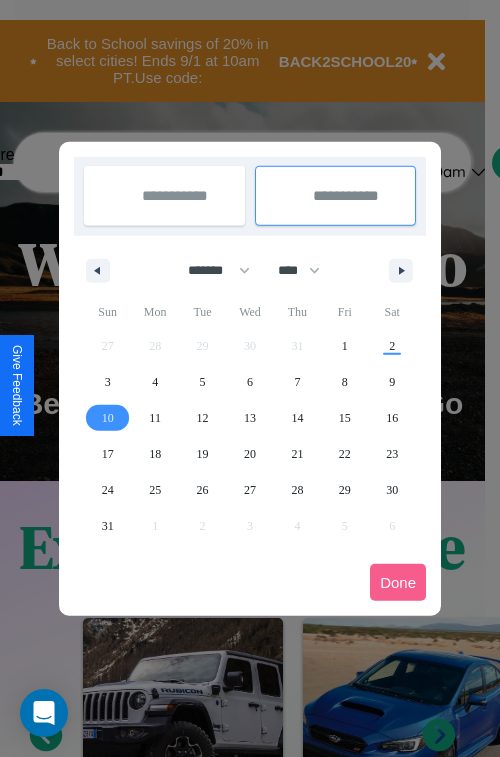 click on "10" at bounding box center [108, 418] 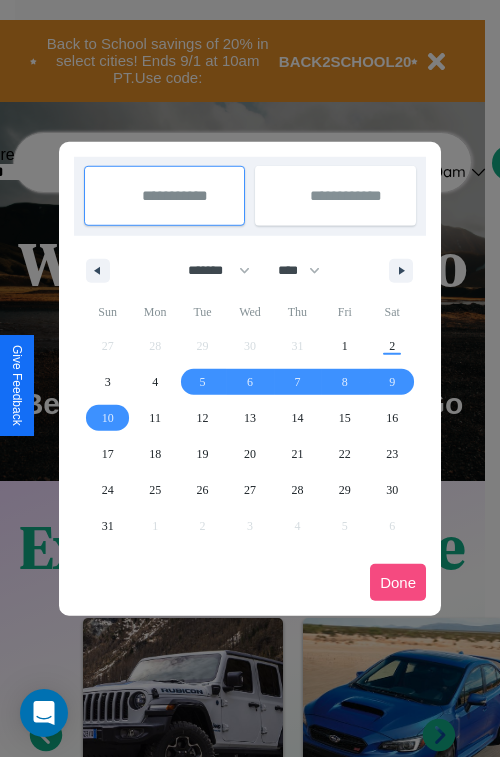click on "Done" at bounding box center (398, 582) 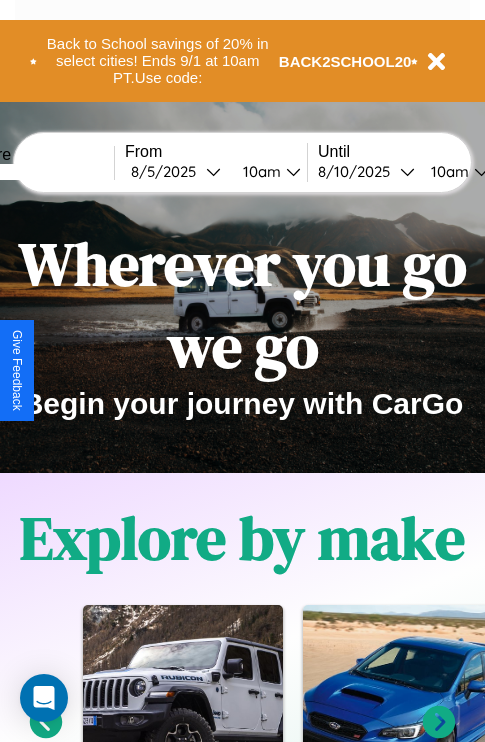 scroll, scrollTop: 0, scrollLeft: 72, axis: horizontal 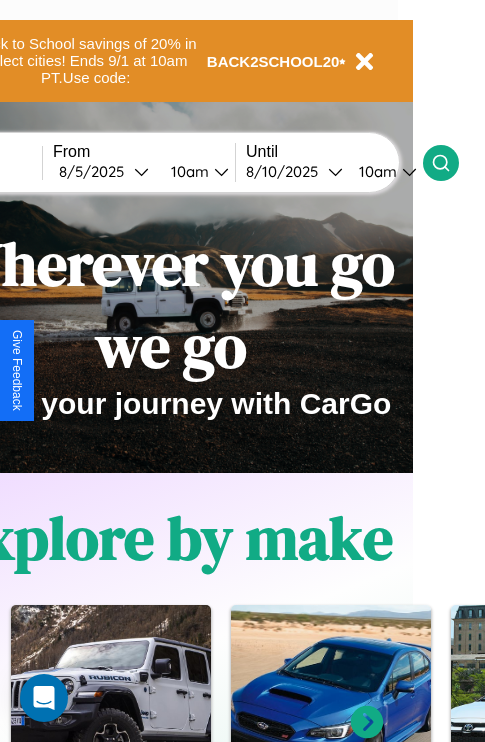 click 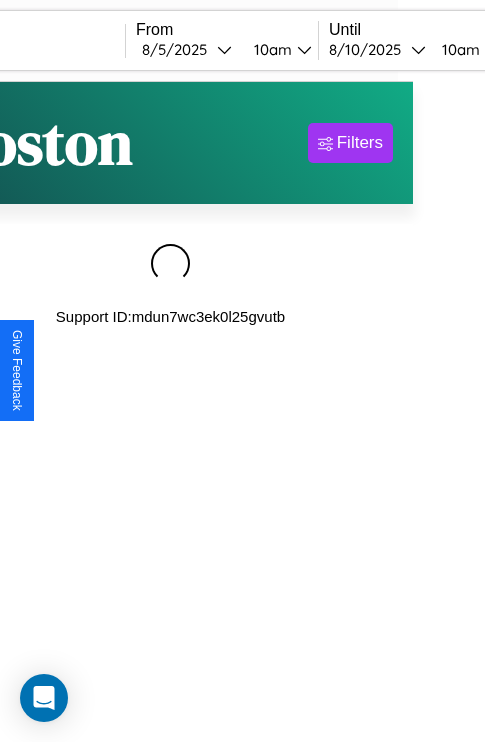 scroll, scrollTop: 0, scrollLeft: 0, axis: both 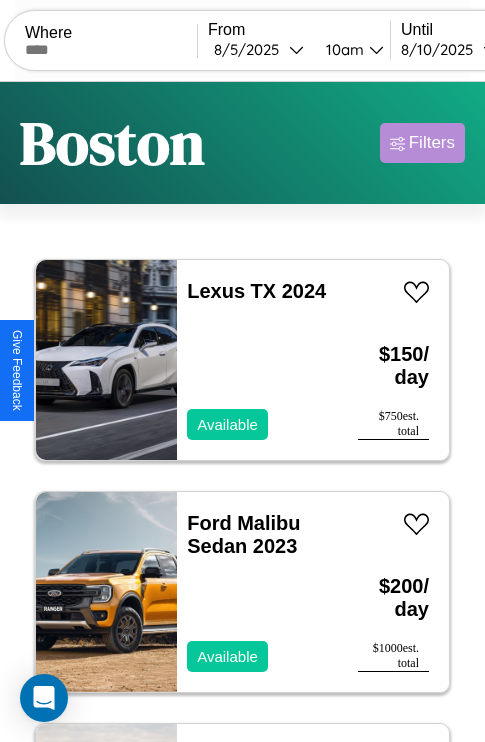click on "Filters" at bounding box center (432, 143) 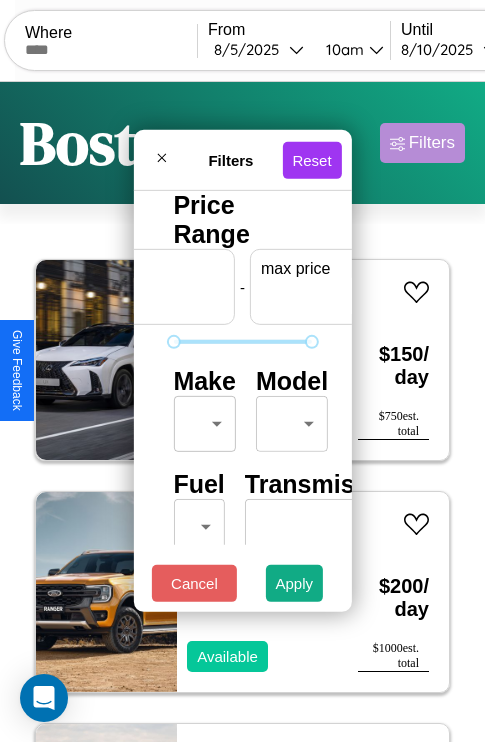 scroll, scrollTop: 0, scrollLeft: 124, axis: horizontal 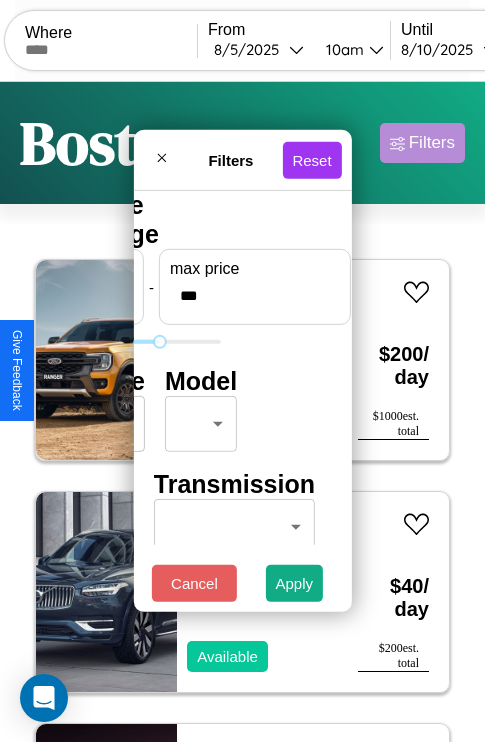 type on "***" 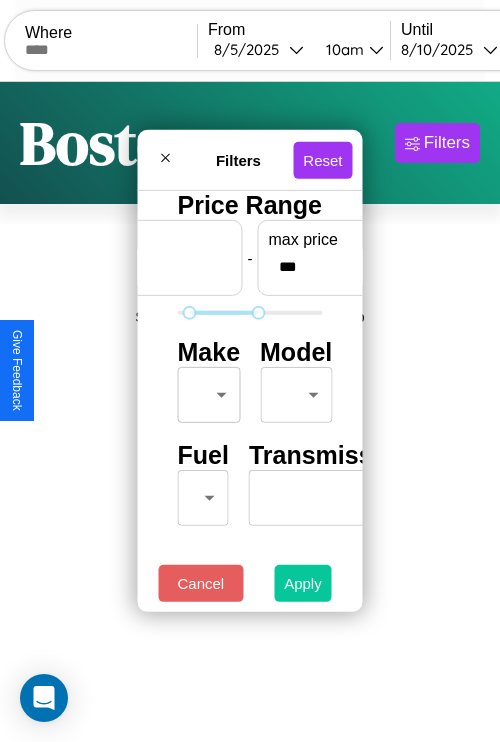 type on "**" 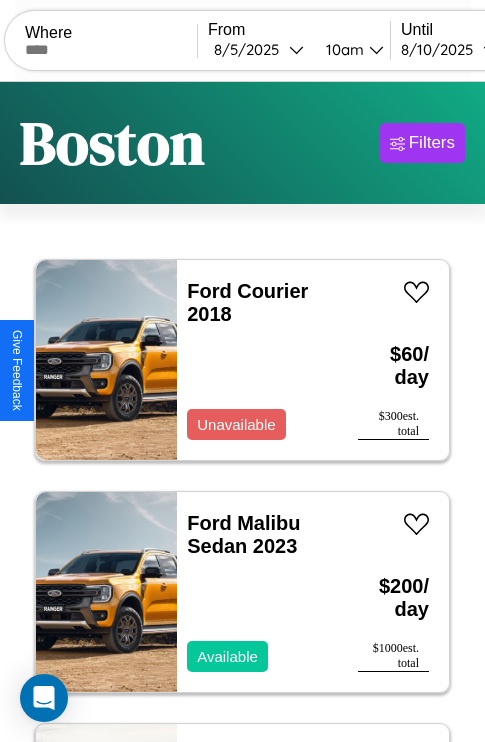 scroll, scrollTop: 95, scrollLeft: 0, axis: vertical 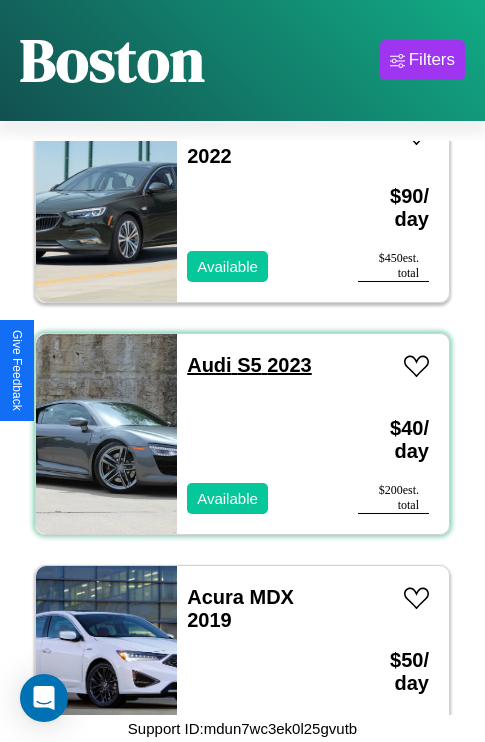 click on "Audi   S5   2023" at bounding box center [249, 365] 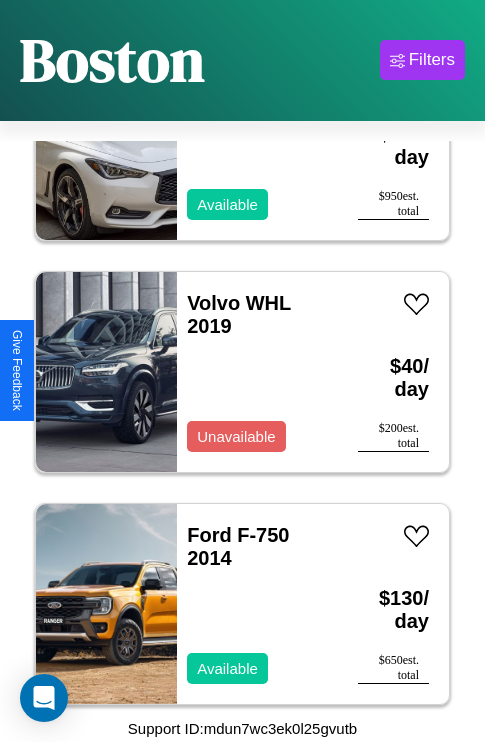 scroll, scrollTop: 6107, scrollLeft: 0, axis: vertical 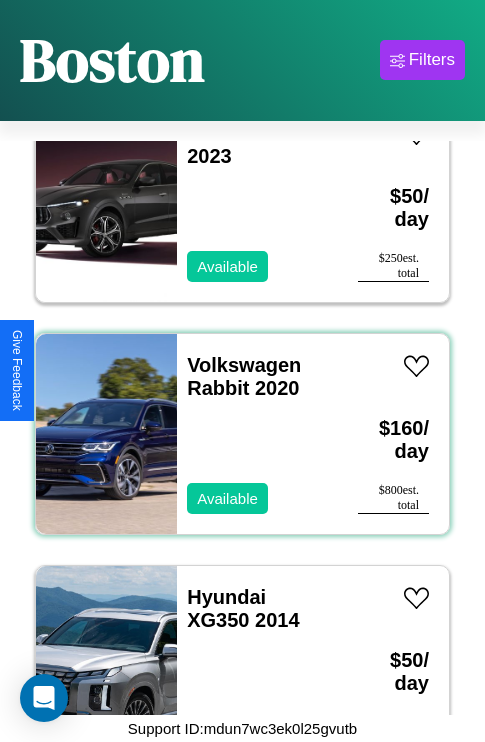 click on "Volkswagen   Rabbit   2020 Available" at bounding box center (257, 434) 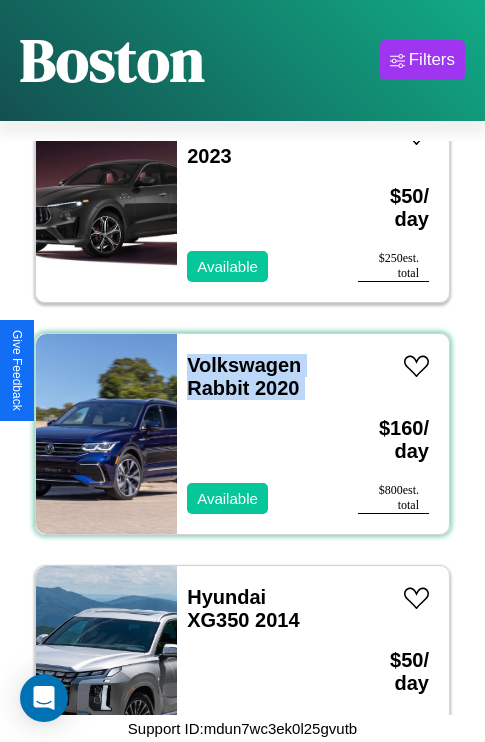 click on "Volkswagen   Rabbit   2020 Available" at bounding box center (257, 434) 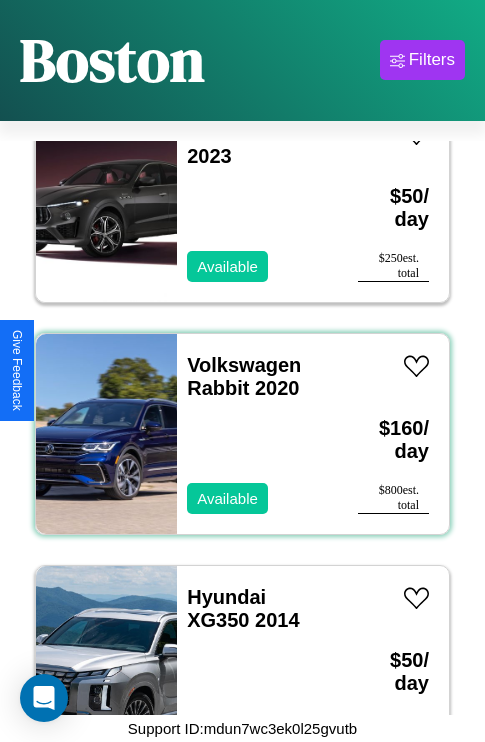 click on "Volkswagen   Rabbit   2020 Available" at bounding box center (257, 434) 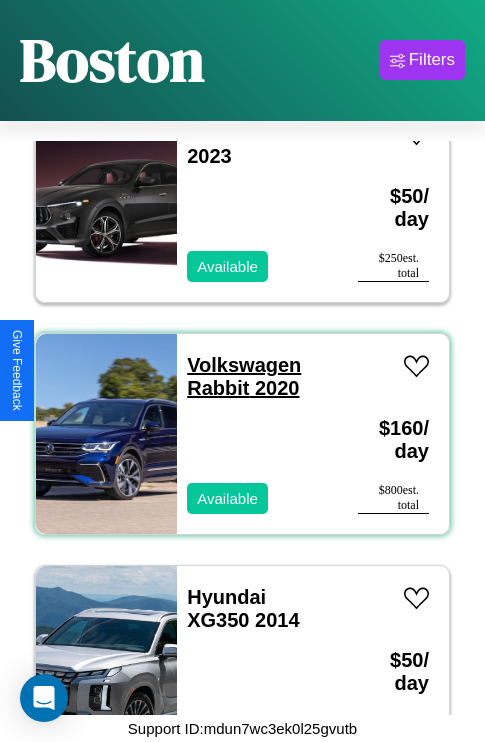click on "Volkswagen   Rabbit   2020" at bounding box center [244, 376] 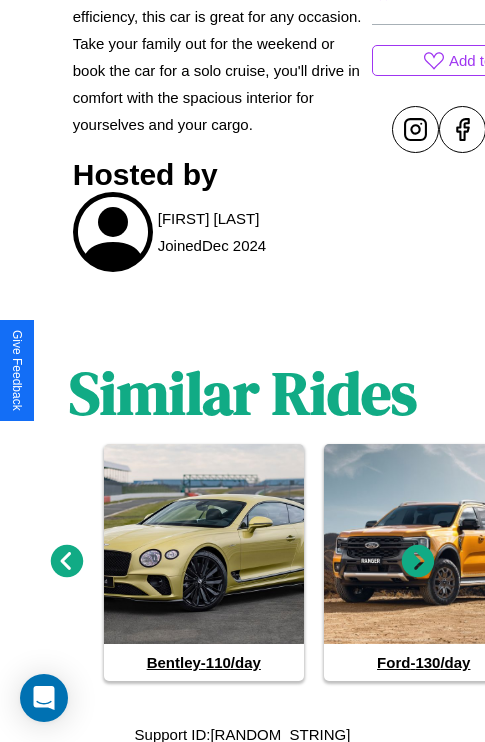 scroll, scrollTop: 943, scrollLeft: 0, axis: vertical 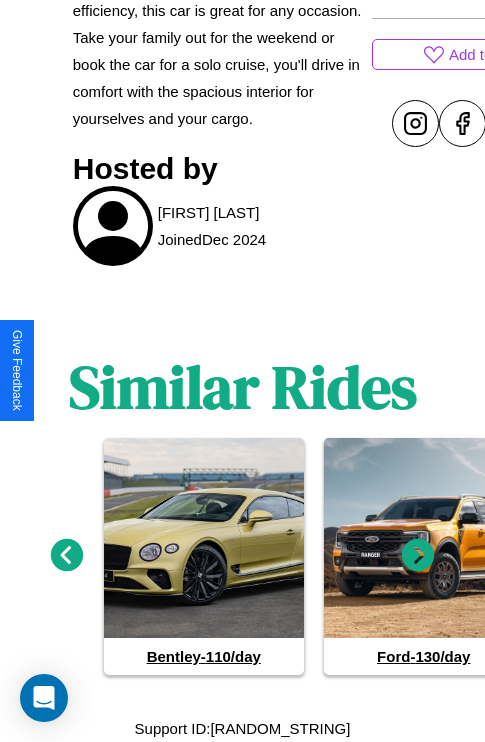 click 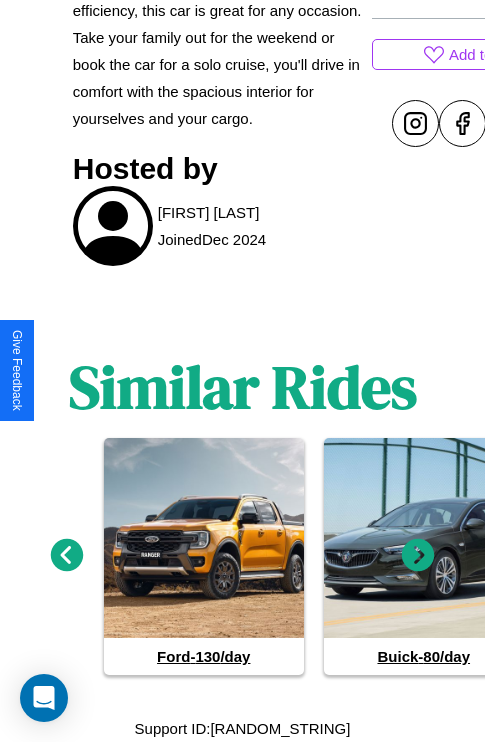 click 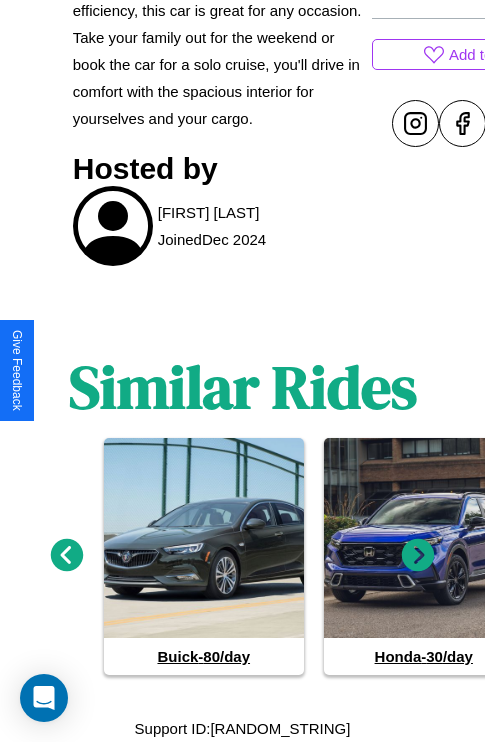click 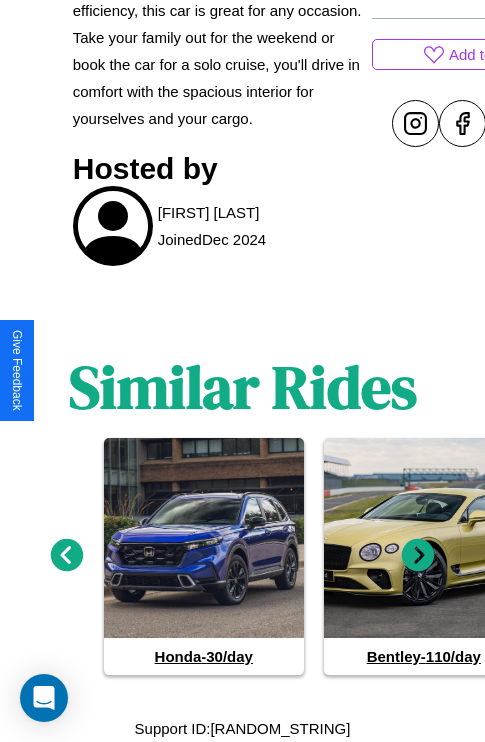 click 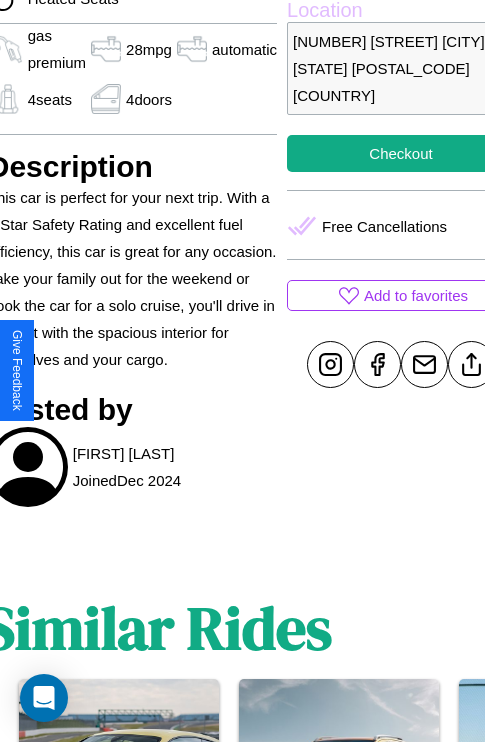 scroll, scrollTop: 696, scrollLeft: 87, axis: both 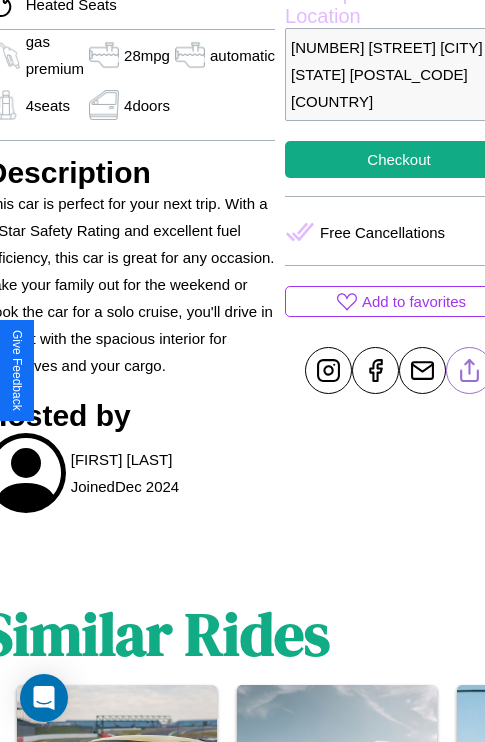 click 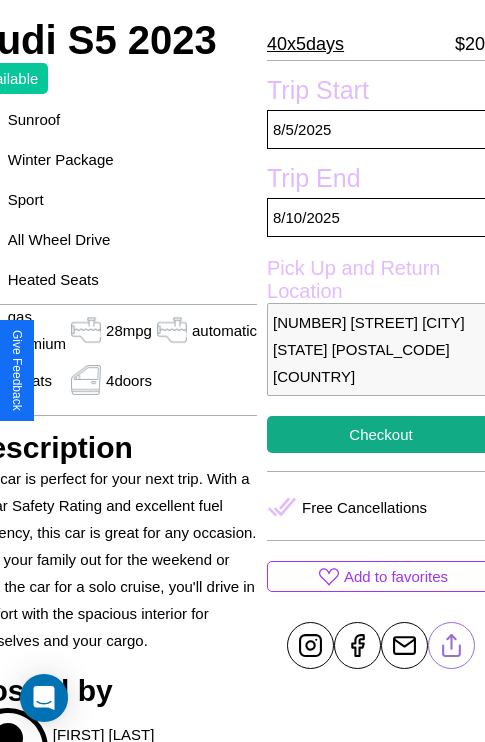scroll, scrollTop: 400, scrollLeft: 107, axis: both 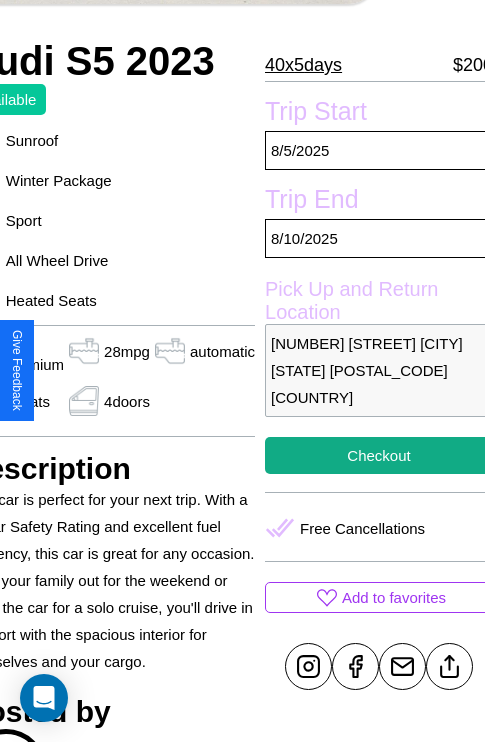 click on "[NUMBER] [STREET] [CITY] [STATE] [POSTAL_CODE] [COUNTRY]" at bounding box center [379, 370] 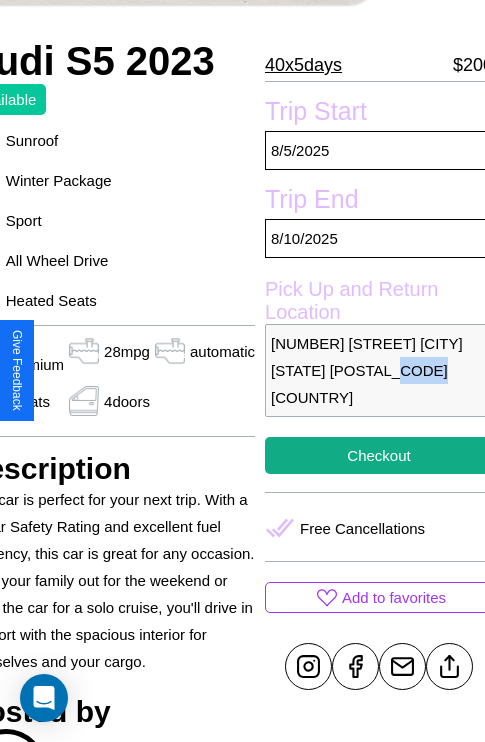 click on "[NUMBER] [STREET] [CITY] [STATE] [POSTAL_CODE] [COUNTRY]" at bounding box center [379, 370] 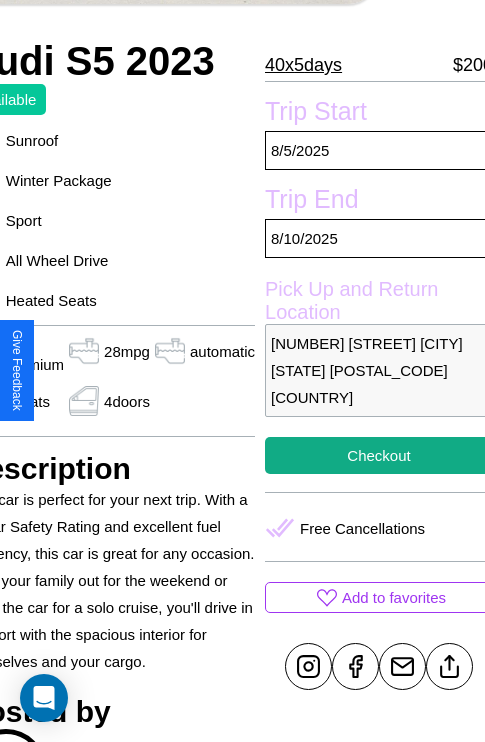 click on "9349 Second Street  Boston Massachusetts 12373 United States" at bounding box center [379, 370] 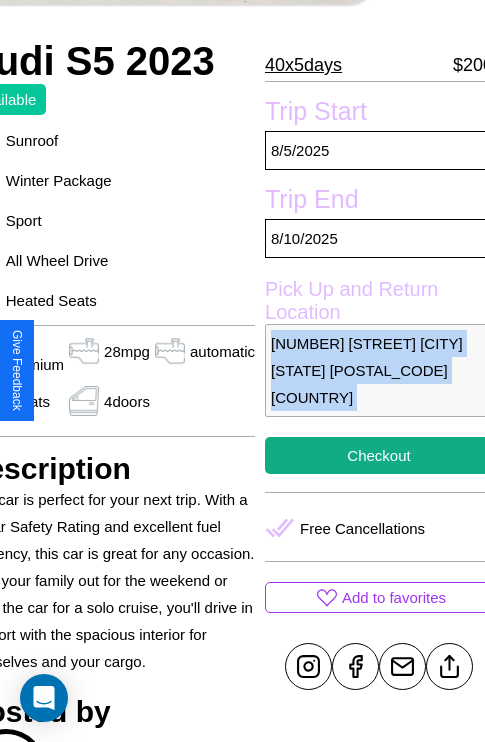 click on "9349 Second Street  Boston Massachusetts 12373 United States" at bounding box center [379, 370] 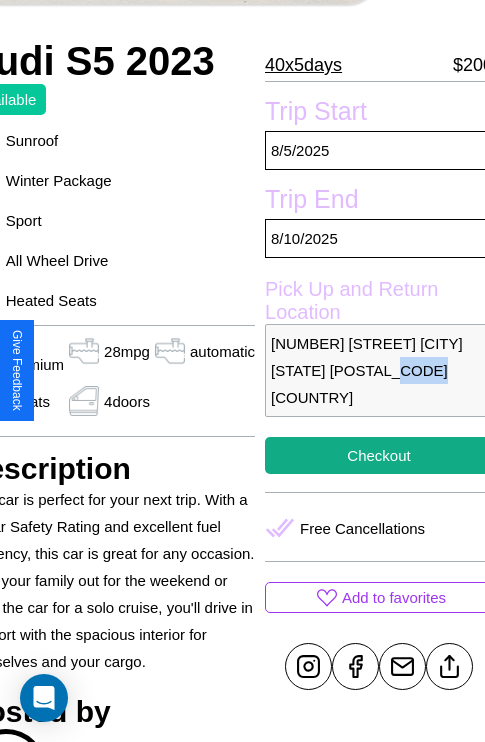 click on "9349 Second Street  Boston Massachusetts 12373 United States" at bounding box center (379, 370) 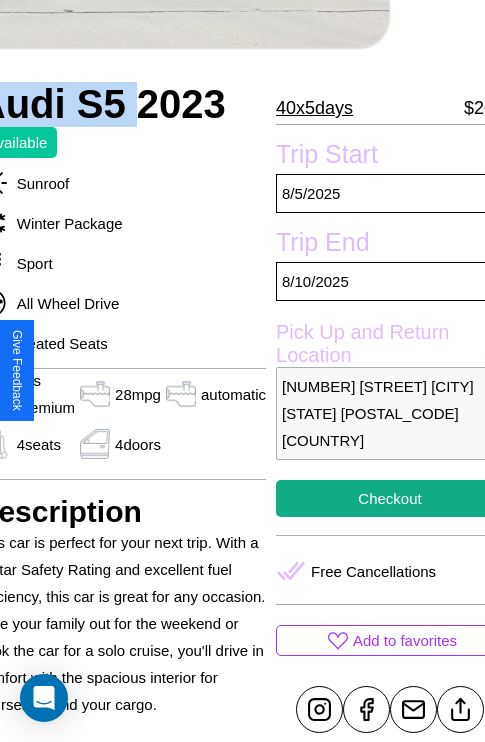 scroll, scrollTop: 485, scrollLeft: 107, axis: both 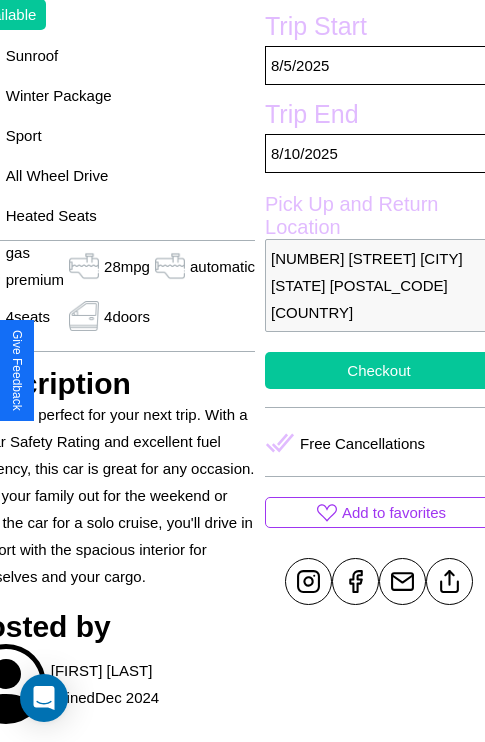 click on "Checkout" at bounding box center (379, 370) 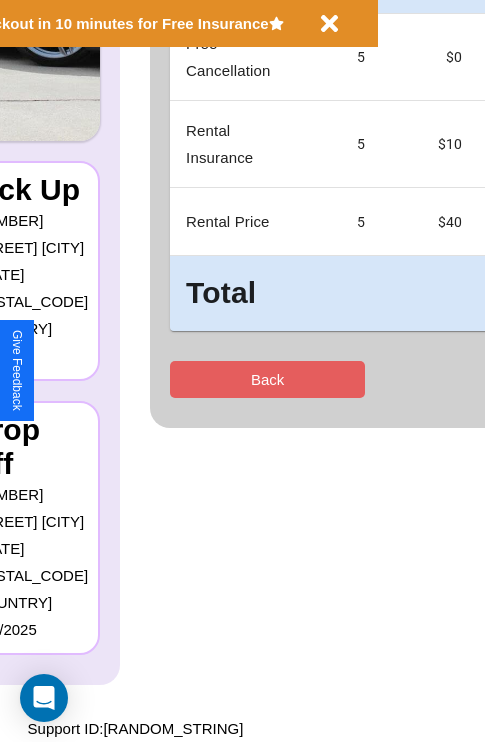 scroll, scrollTop: 0, scrollLeft: 0, axis: both 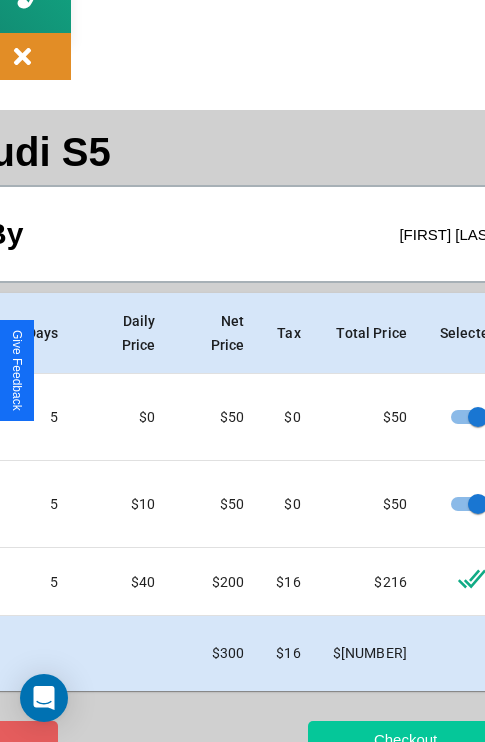 click on "Checkout" at bounding box center [405, 739] 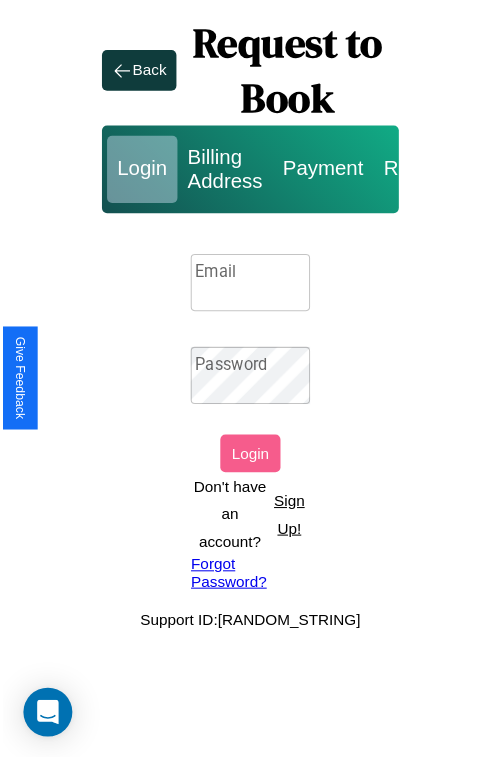 scroll, scrollTop: 0, scrollLeft: 0, axis: both 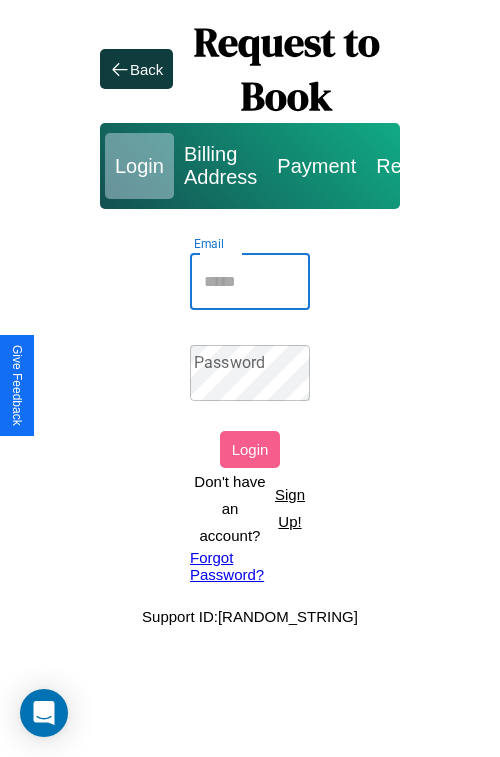 click on "Email" at bounding box center [250, 282] 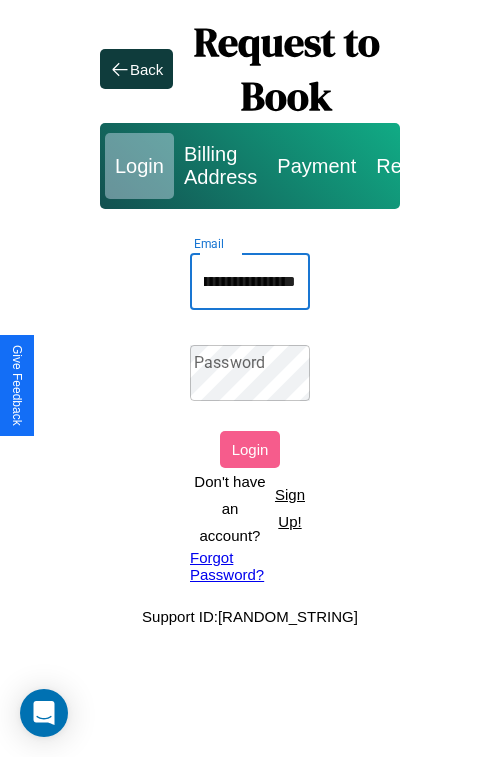 scroll, scrollTop: 0, scrollLeft: 73, axis: horizontal 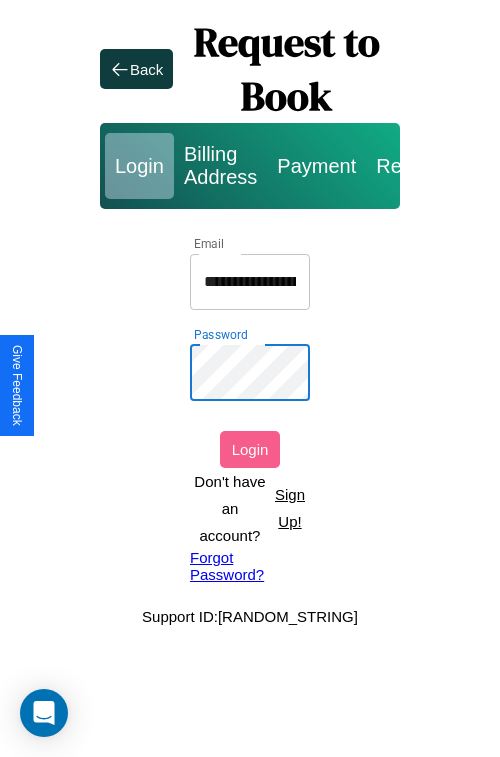 click on "Login" at bounding box center (250, 449) 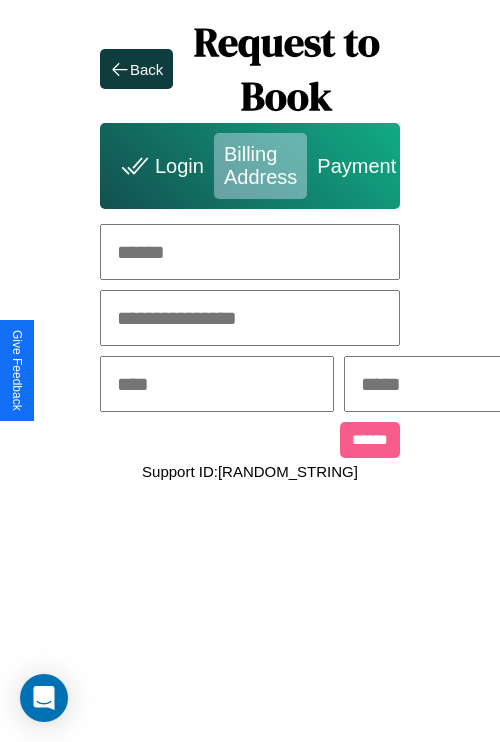 click at bounding box center [250, 252] 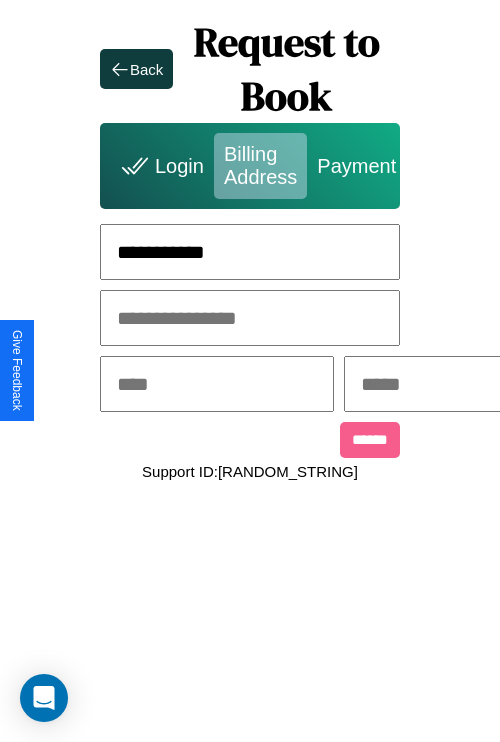 type on "**********" 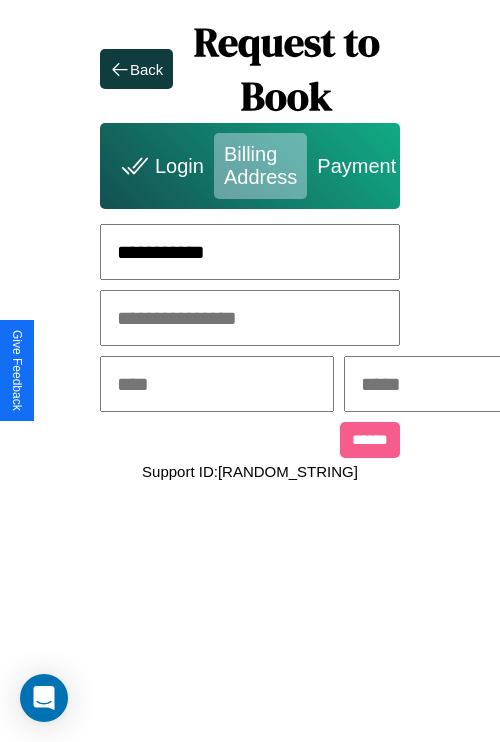 click at bounding box center [217, 384] 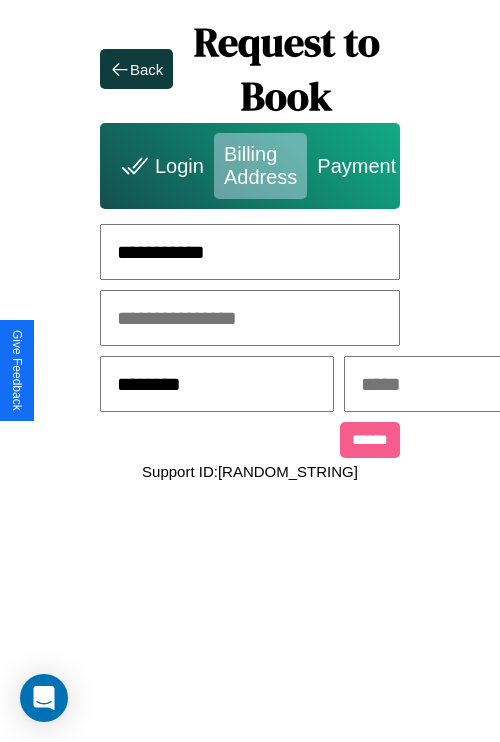 type on "********" 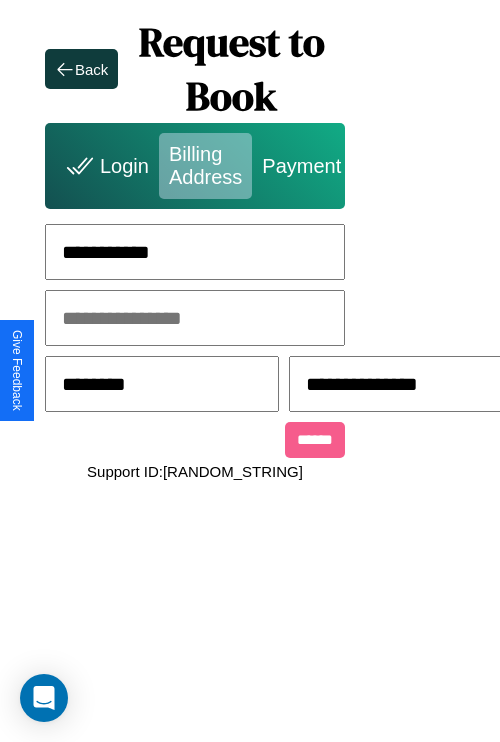 scroll, scrollTop: 0, scrollLeft: 517, axis: horizontal 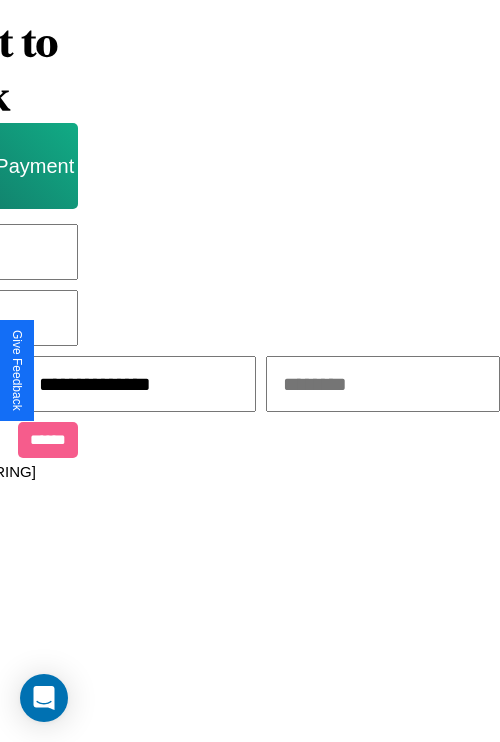 type on "**********" 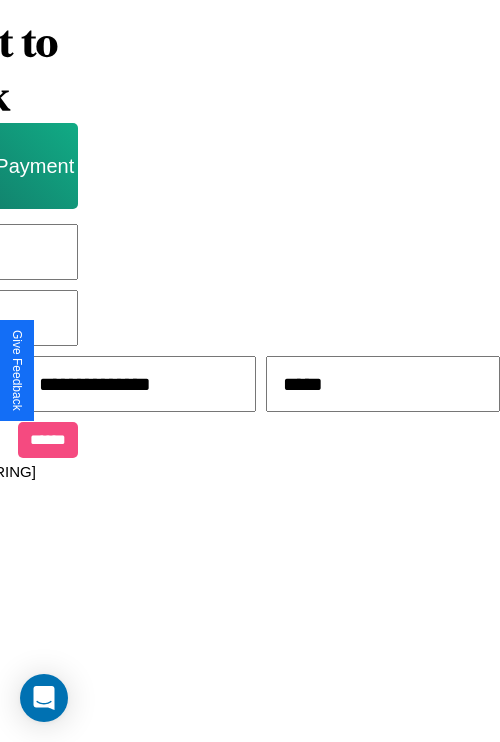 scroll, scrollTop: 0, scrollLeft: 340, axis: horizontal 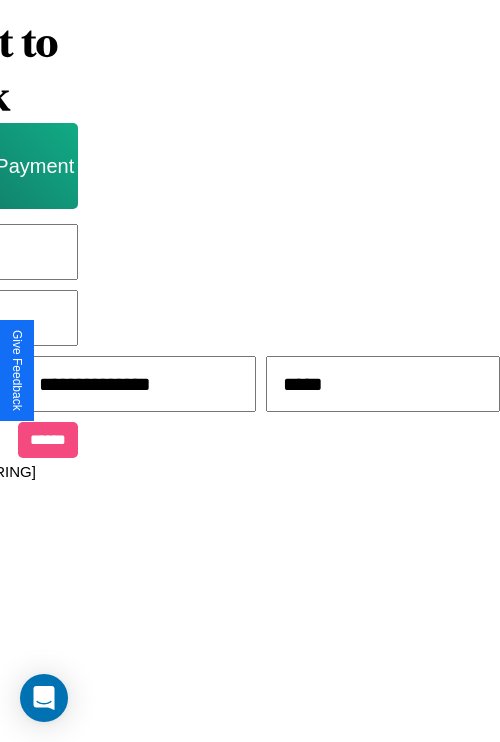 type on "*****" 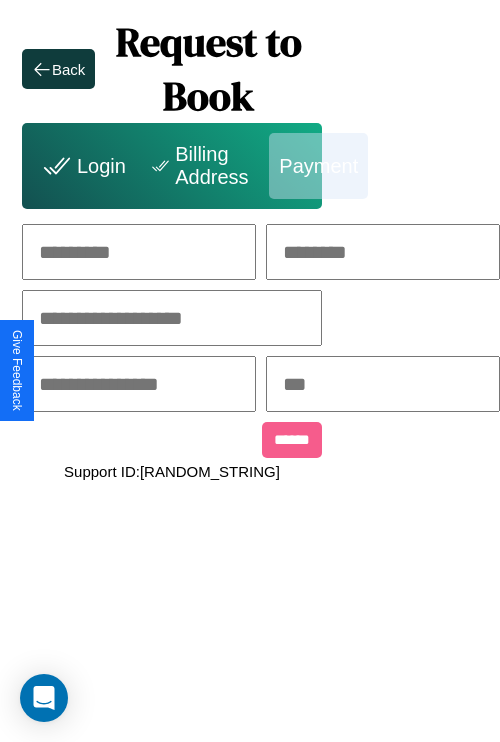 scroll, scrollTop: 0, scrollLeft: 208, axis: horizontal 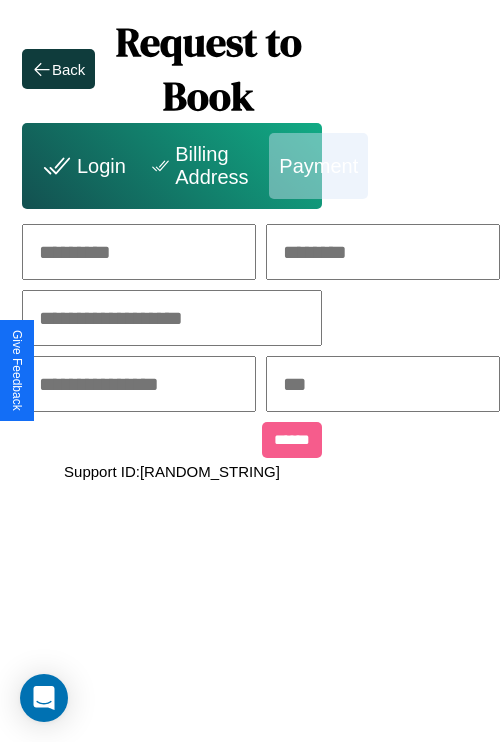 click at bounding box center [139, 252] 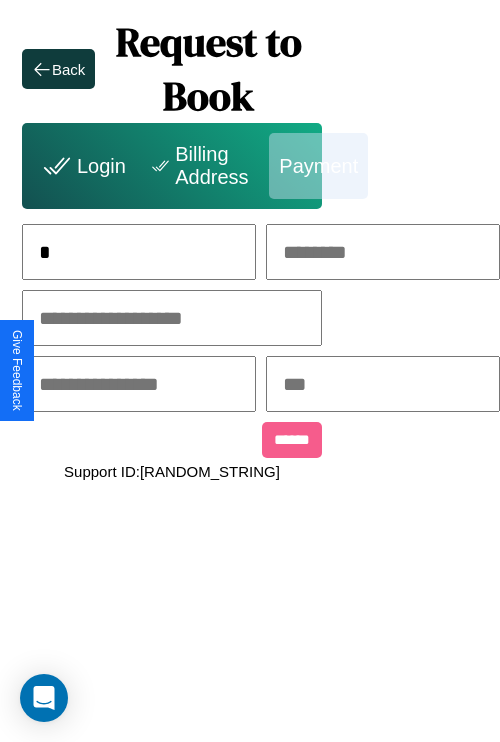 scroll, scrollTop: 0, scrollLeft: 127, axis: horizontal 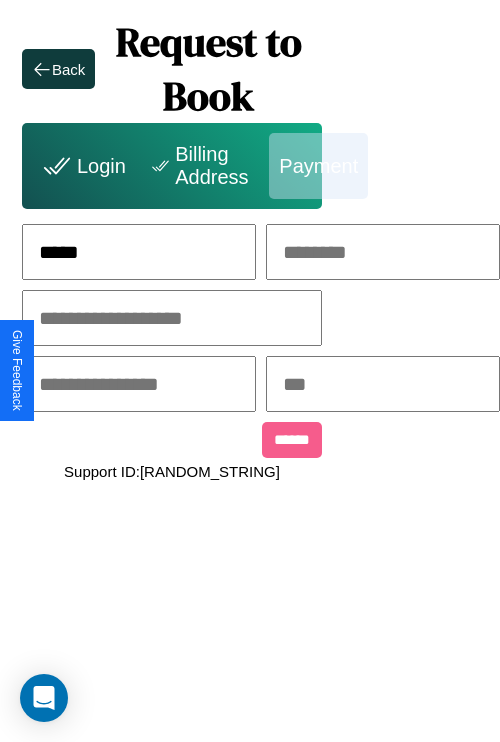 type on "*****" 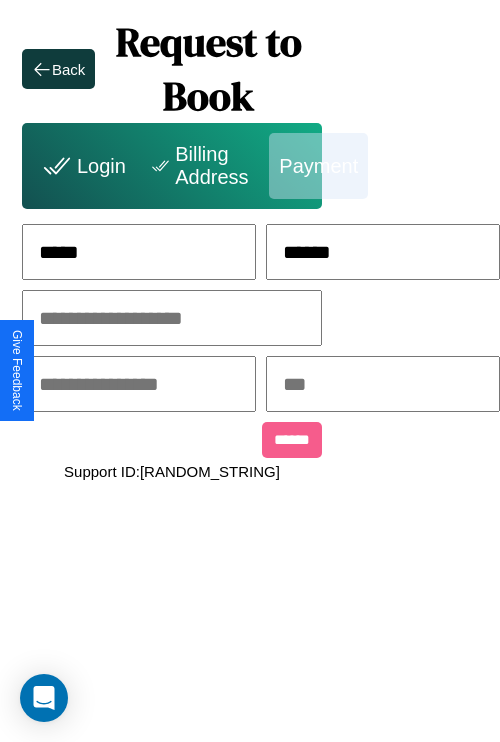 type on "******" 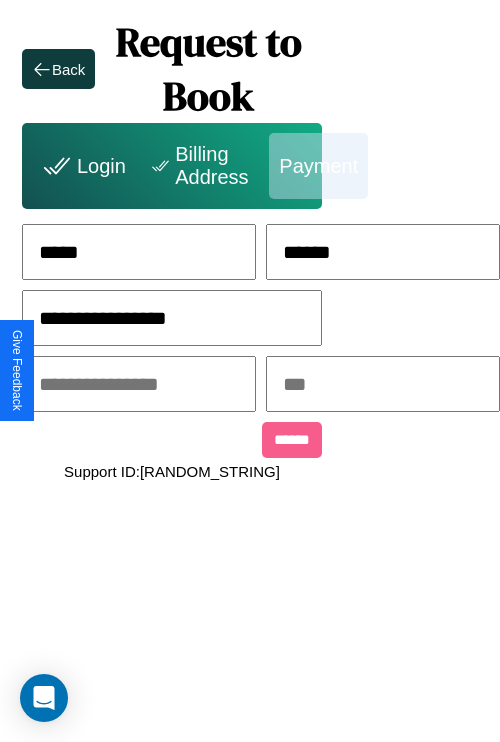type on "**********" 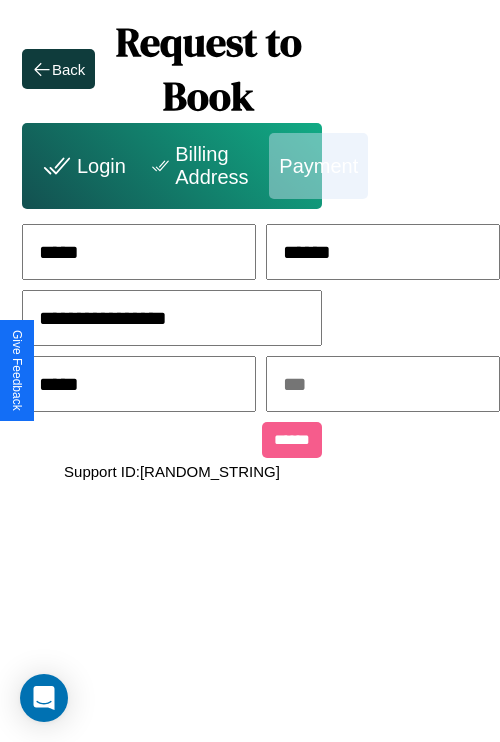 type on "*****" 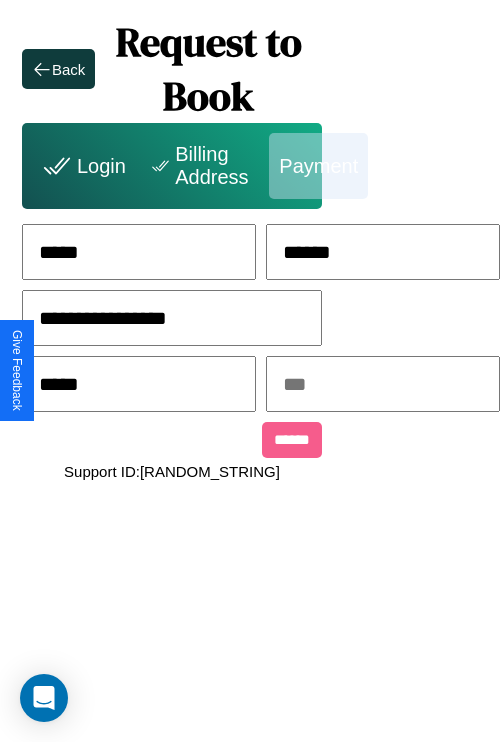 click at bounding box center [383, 384] 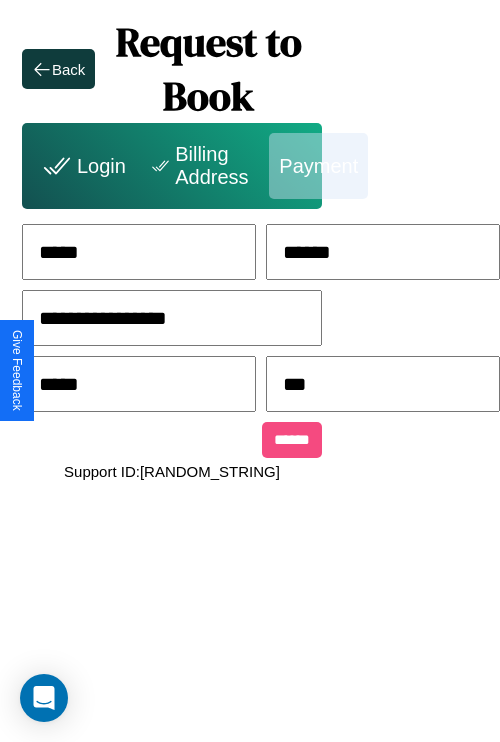 type on "***" 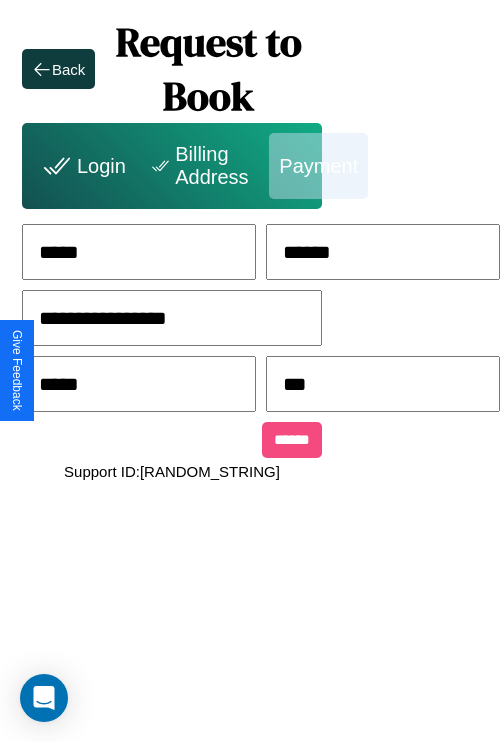 click on "******" at bounding box center (292, 440) 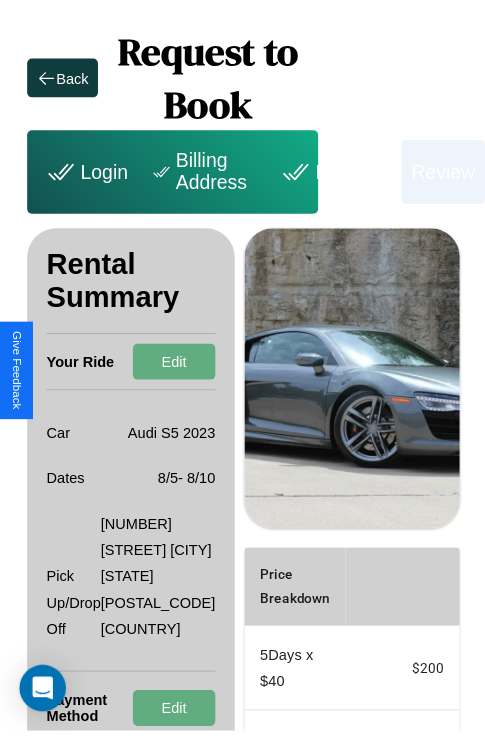 scroll, scrollTop: 0, scrollLeft: 72, axis: horizontal 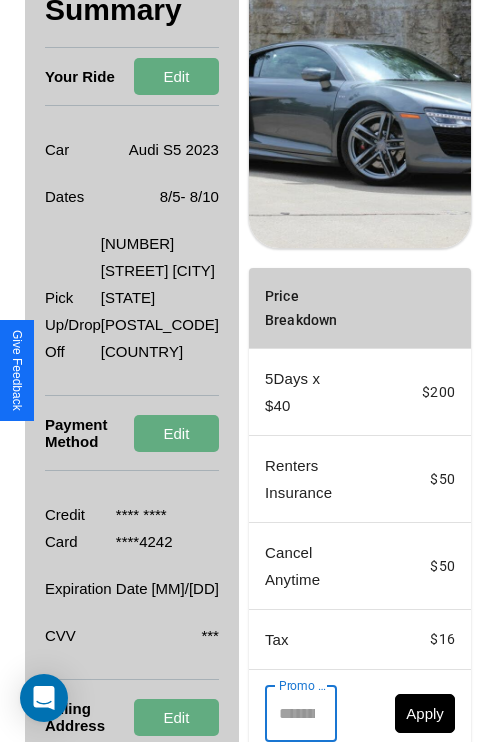 click on "Promo Code" at bounding box center [290, 714] 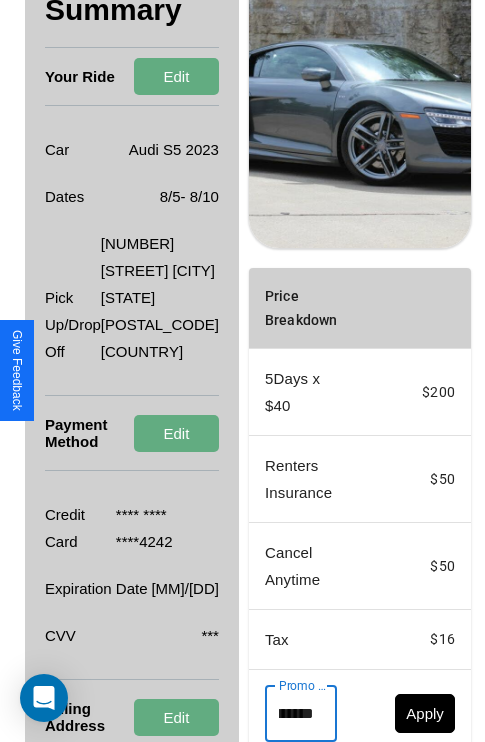 scroll, scrollTop: 0, scrollLeft: 96, axis: horizontal 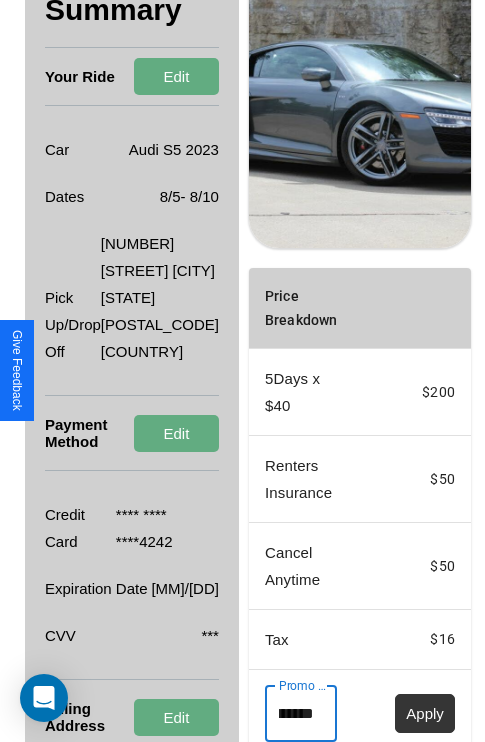 type on "**********" 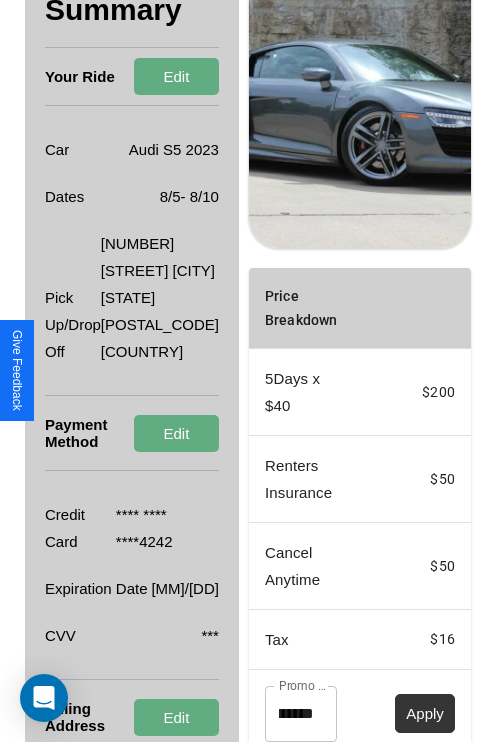 scroll, scrollTop: 0, scrollLeft: 0, axis: both 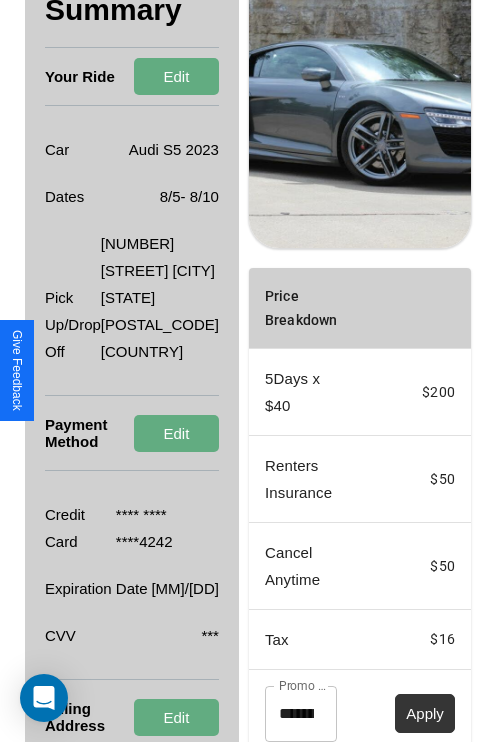 click on "Apply" at bounding box center (425, 713) 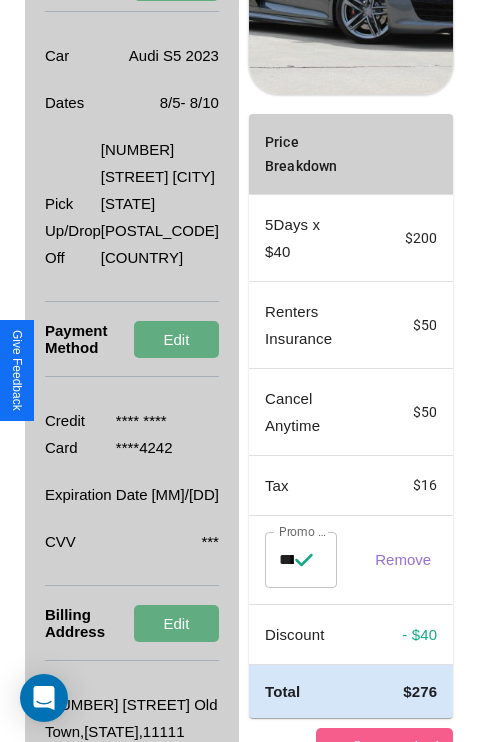 scroll, scrollTop: 438, scrollLeft: 72, axis: both 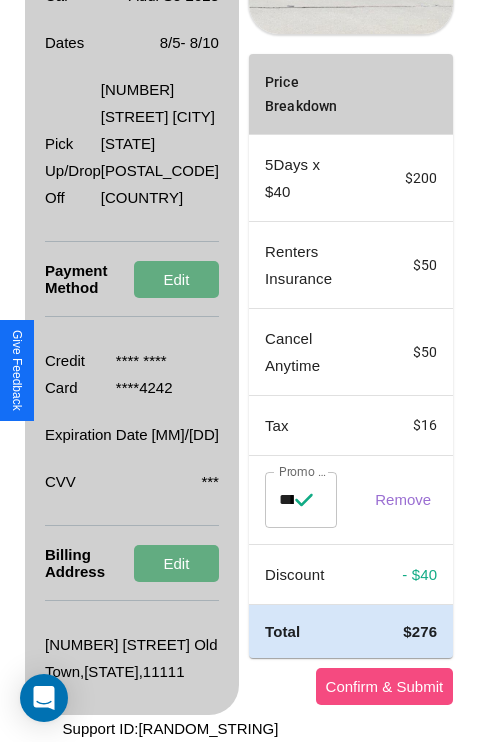 click on "Confirm & Submit" at bounding box center [385, 686] 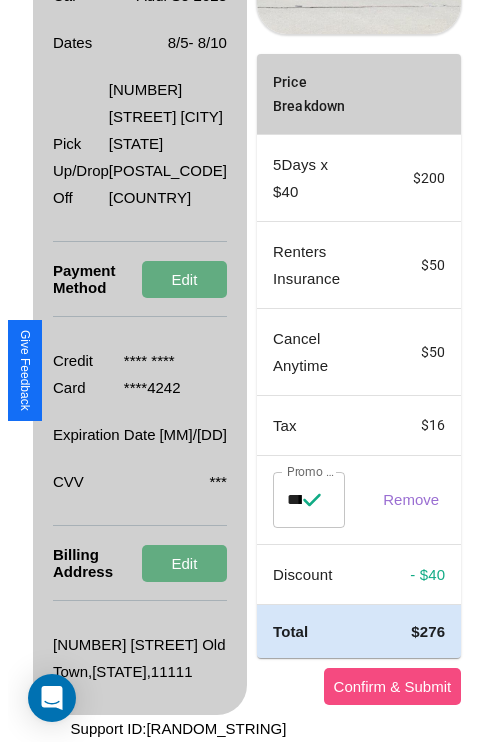 scroll, scrollTop: 0, scrollLeft: 72, axis: horizontal 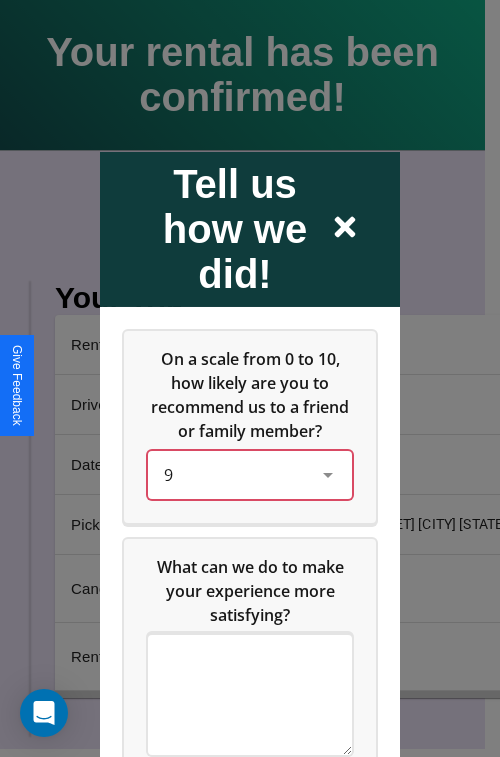 click on "9" at bounding box center [234, 474] 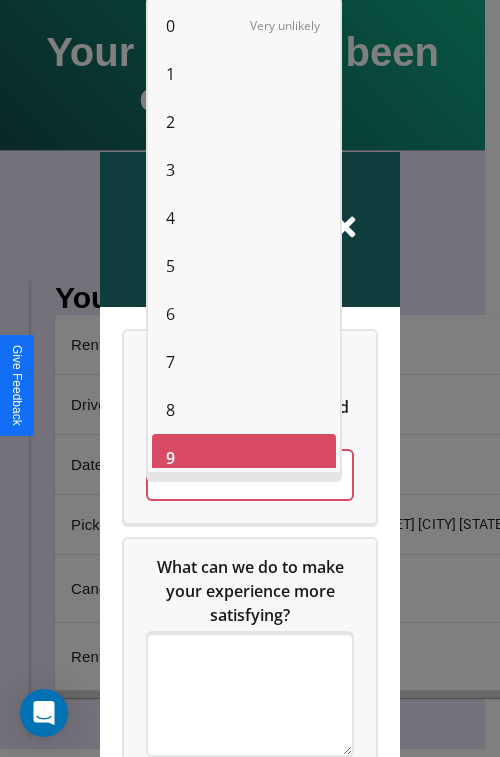 scroll, scrollTop: 14, scrollLeft: 0, axis: vertical 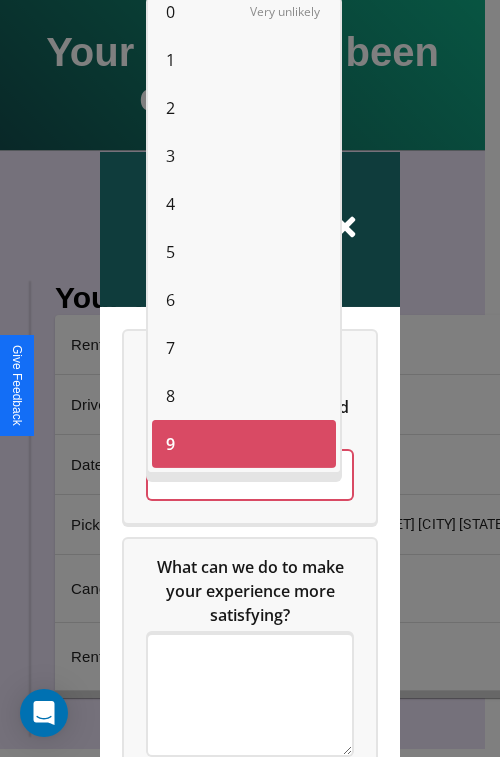 click on "3" at bounding box center (170, 156) 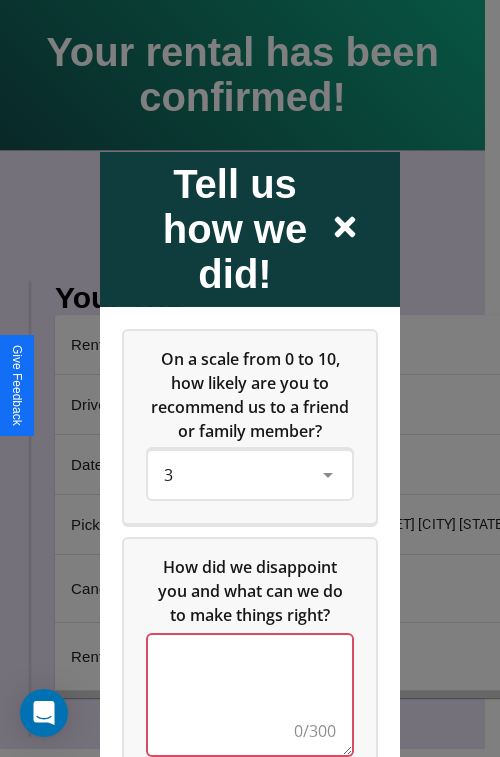 click at bounding box center (250, 694) 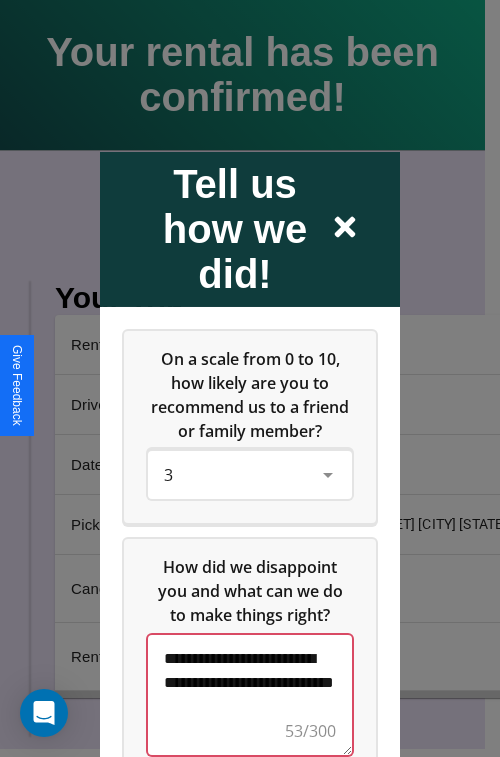 scroll, scrollTop: 5, scrollLeft: 0, axis: vertical 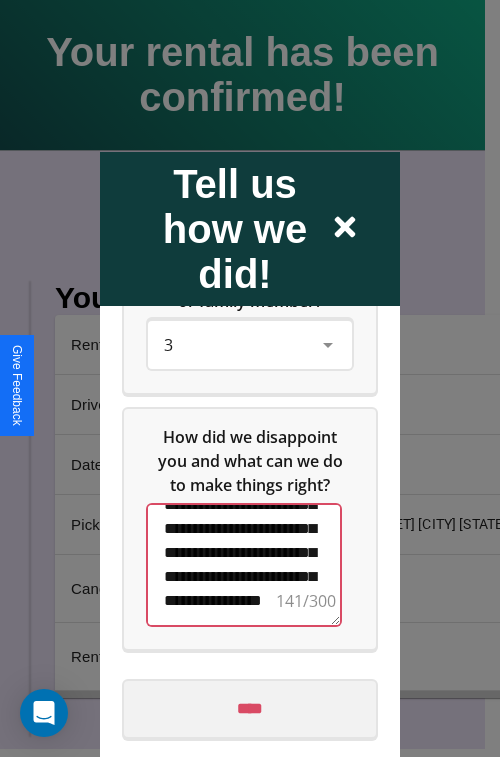 type on "**********" 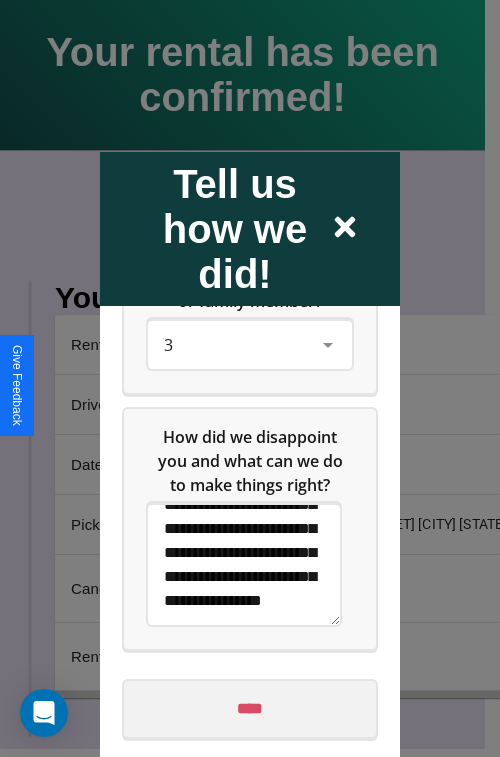 click on "****" at bounding box center (250, 708) 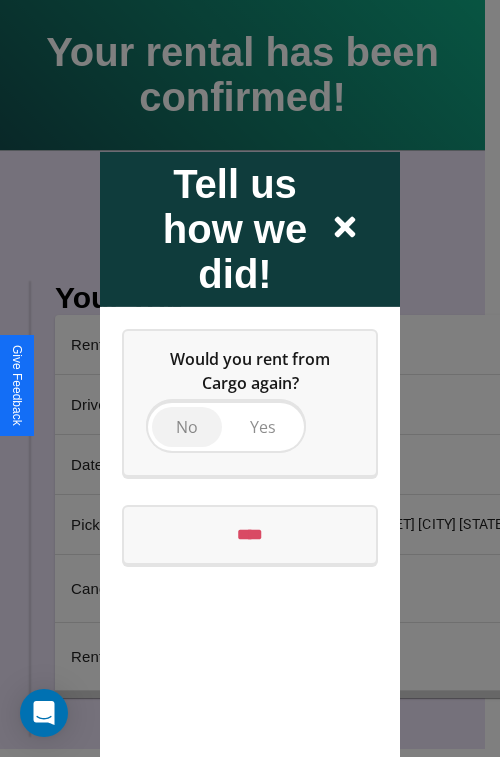 click on "No" at bounding box center [187, 426] 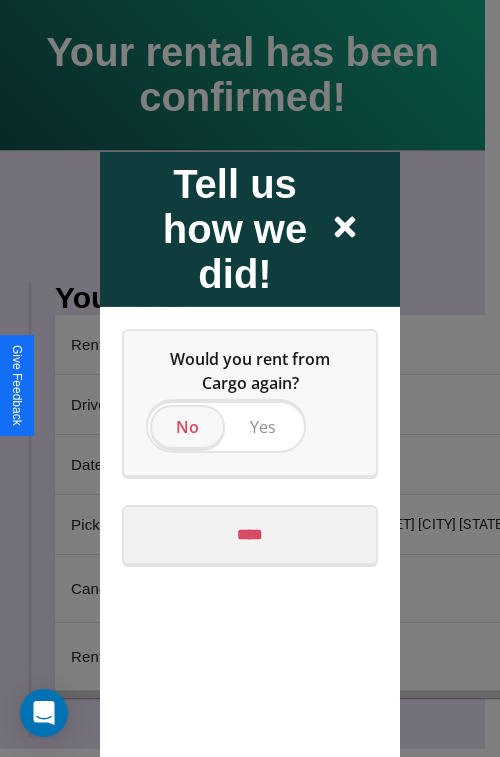 click on "****" at bounding box center (250, 534) 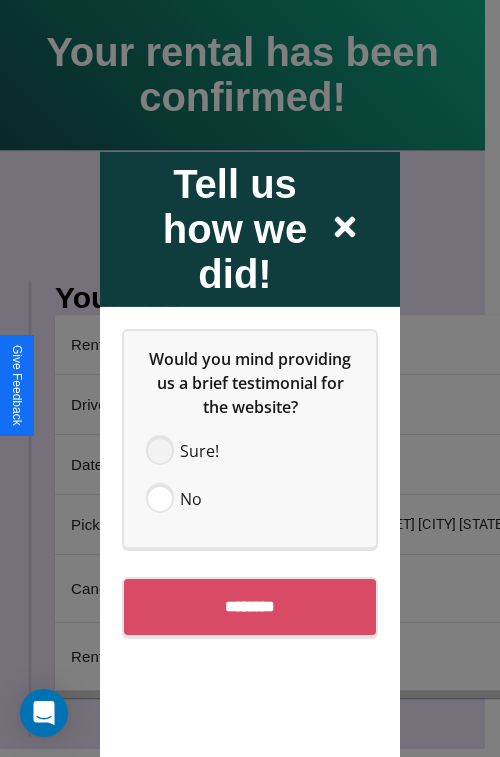 click at bounding box center (160, 450) 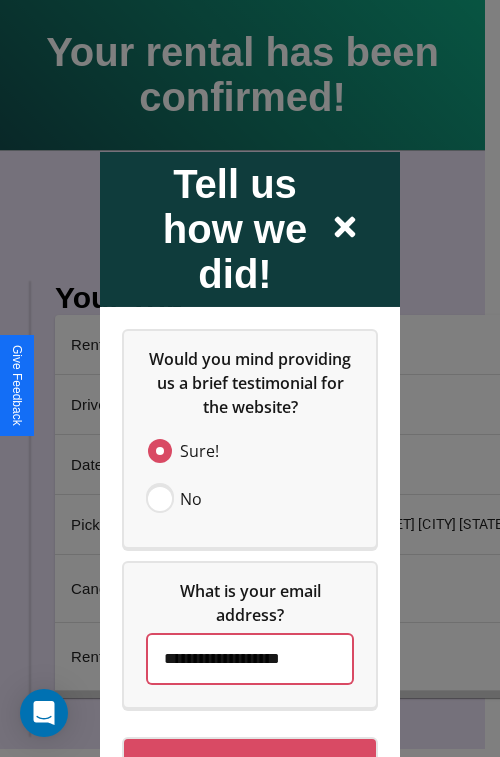 scroll, scrollTop: 0, scrollLeft: 2, axis: horizontal 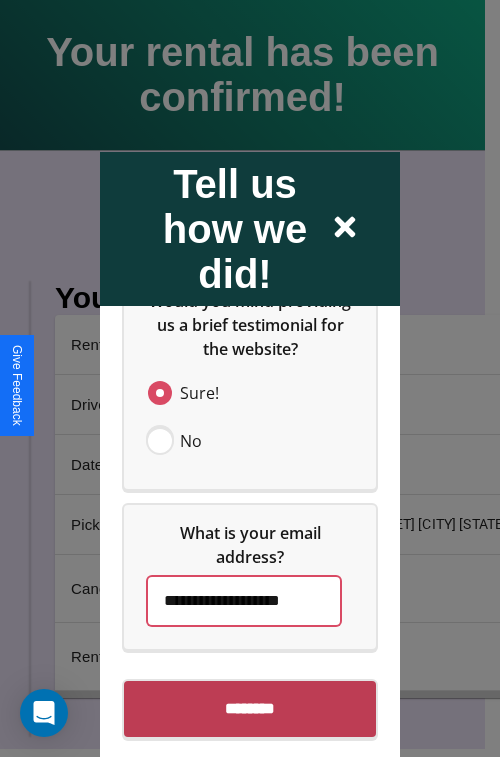 type on "**********" 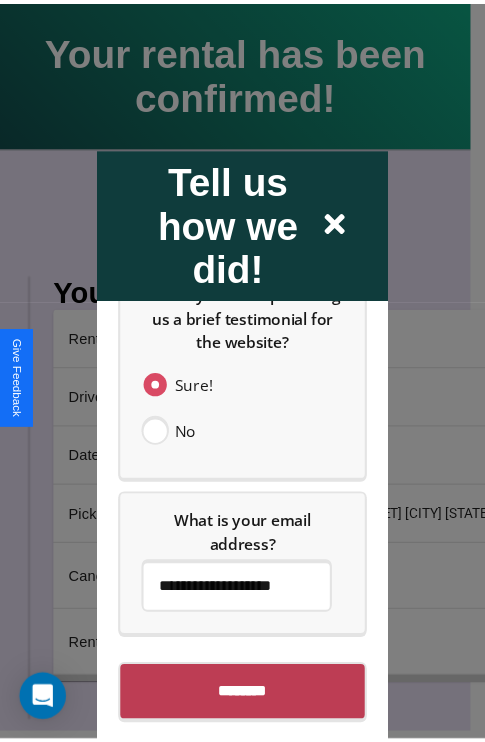 scroll, scrollTop: 0, scrollLeft: 0, axis: both 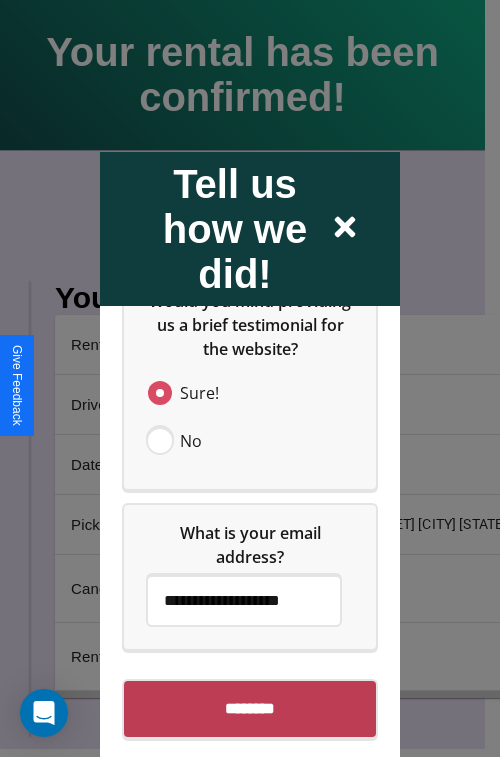 click on "********" at bounding box center [250, 708] 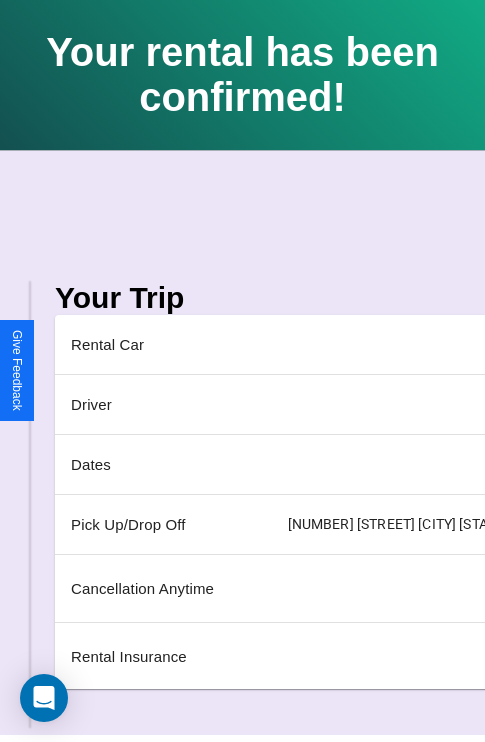 scroll, scrollTop: 0, scrollLeft: 235, axis: horizontal 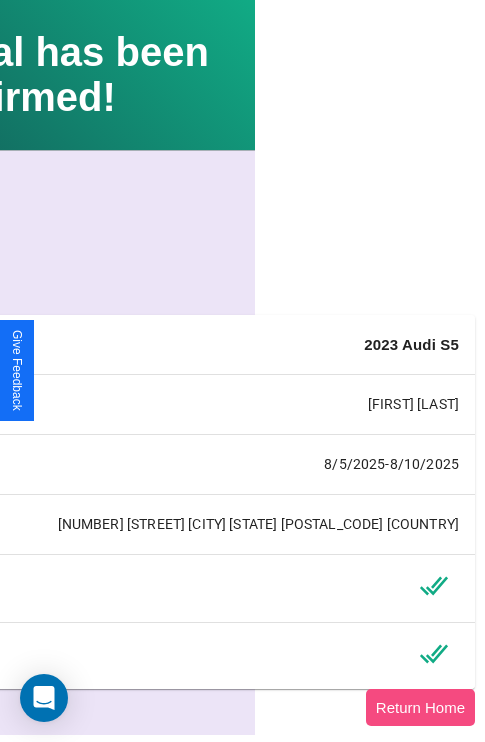 click on "Return Home" at bounding box center [420, 707] 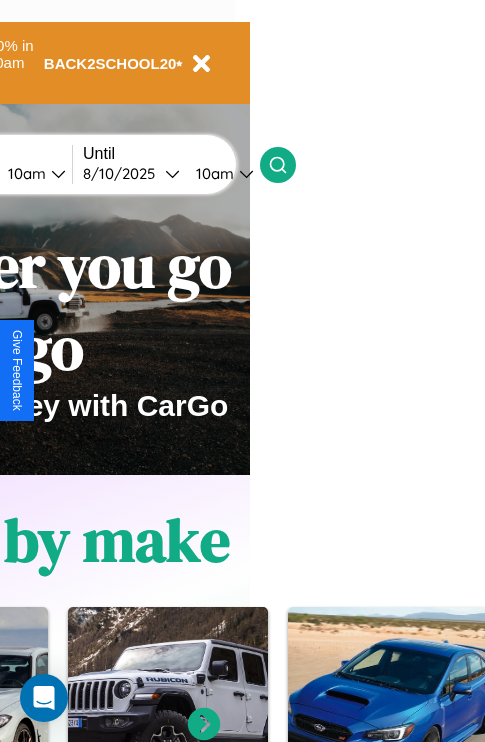 scroll, scrollTop: 0, scrollLeft: 0, axis: both 